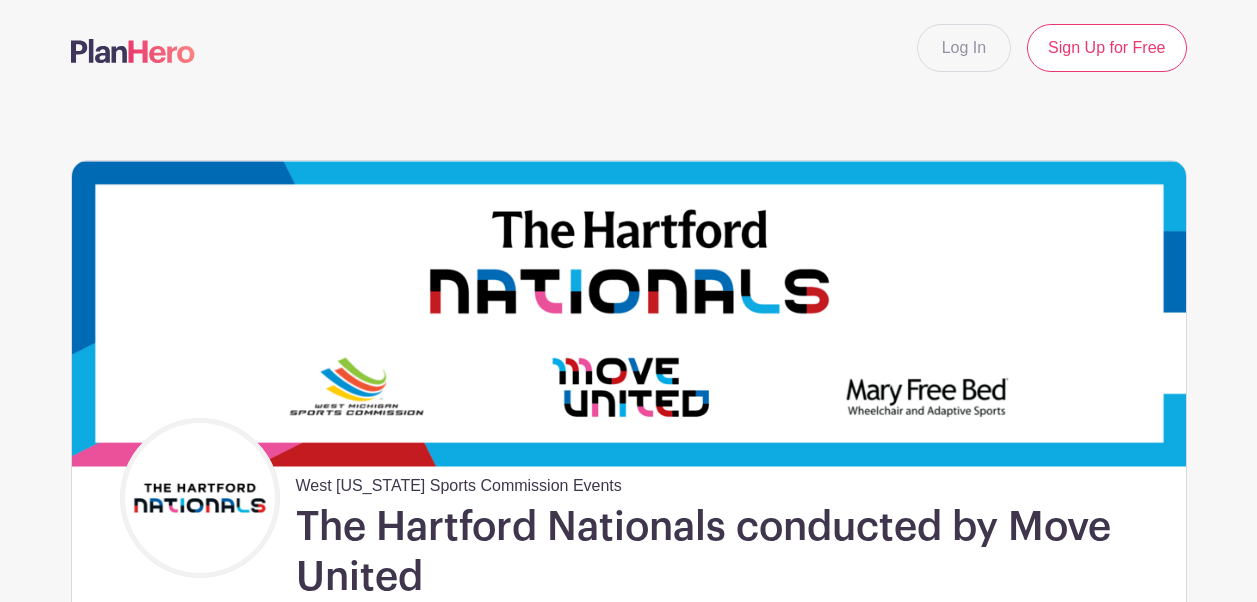 scroll, scrollTop: 281, scrollLeft: 0, axis: vertical 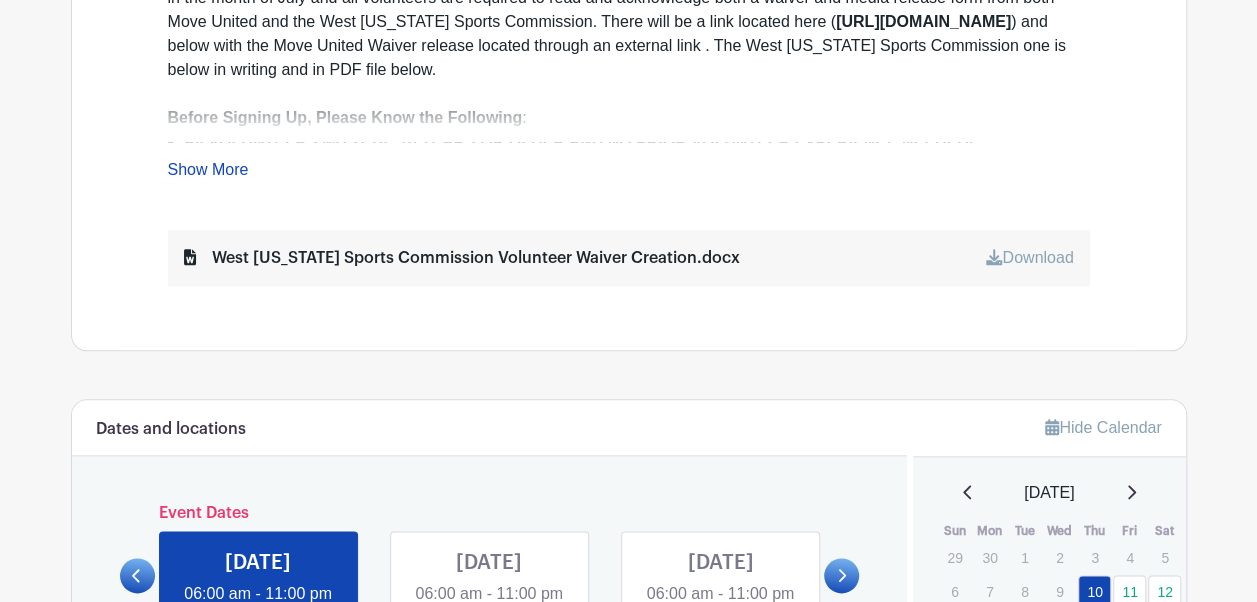 click on "PLEASE READ ALL INFORMATION BEFORE PROCEEDING!!! Hi everyone! We are looking for volunteers to help with events during The Hartford Nationals conducted by Move United in conjunction with the West [US_STATE] Sports Commission and [PERSON_NAME] Free Bed Wheelchair & Adaptive Sports. All events will take place in the month of July and all volunteers are required to read and acknowledge both a waiver and media release form from both Move United and the West [US_STATE] Sports Commission. There will be a link located here ( [URL][DOMAIN_NAME] ) and below with the Move United Waiver release located through an external link . The West [US_STATE] Sports Commission one is below in writing and in PDF file below.  Before Signing Up, Please Know the Following :
All VOLUNTEERS MUST BE 16 YEARS OR OLDER AND NO PRIOR VOLUNTEER EXPERIENCE NEEDED!
Volunteers will be provided a T-Shirt and snacks/beverages
Show More" at bounding box center (629, 12) 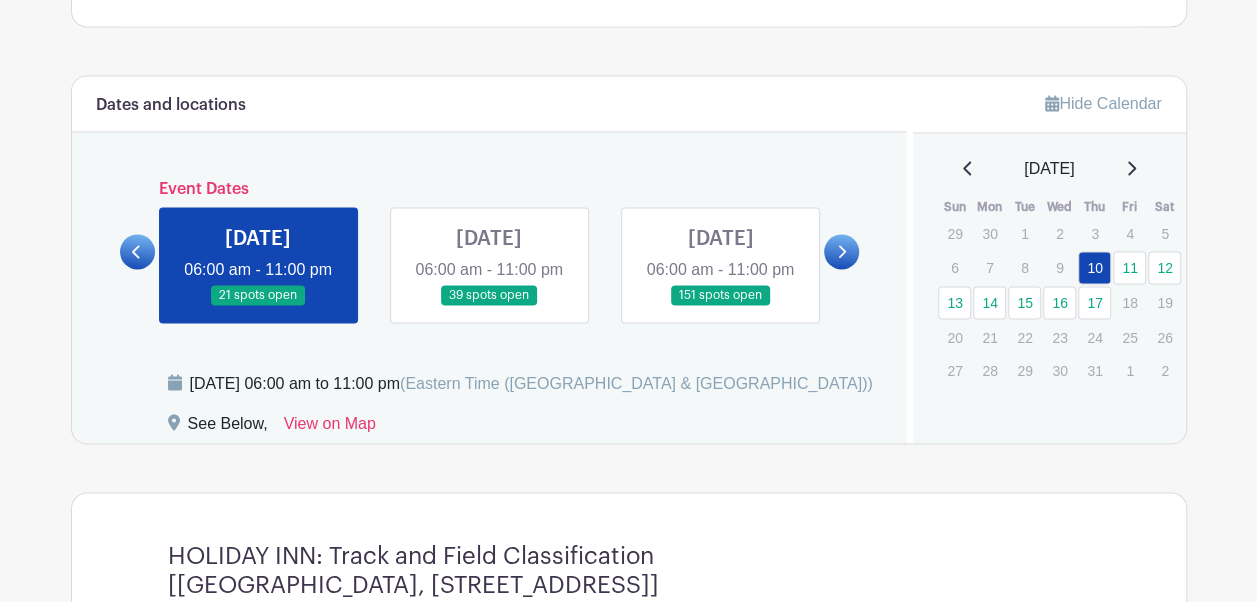 scroll, scrollTop: 1572, scrollLeft: 0, axis: vertical 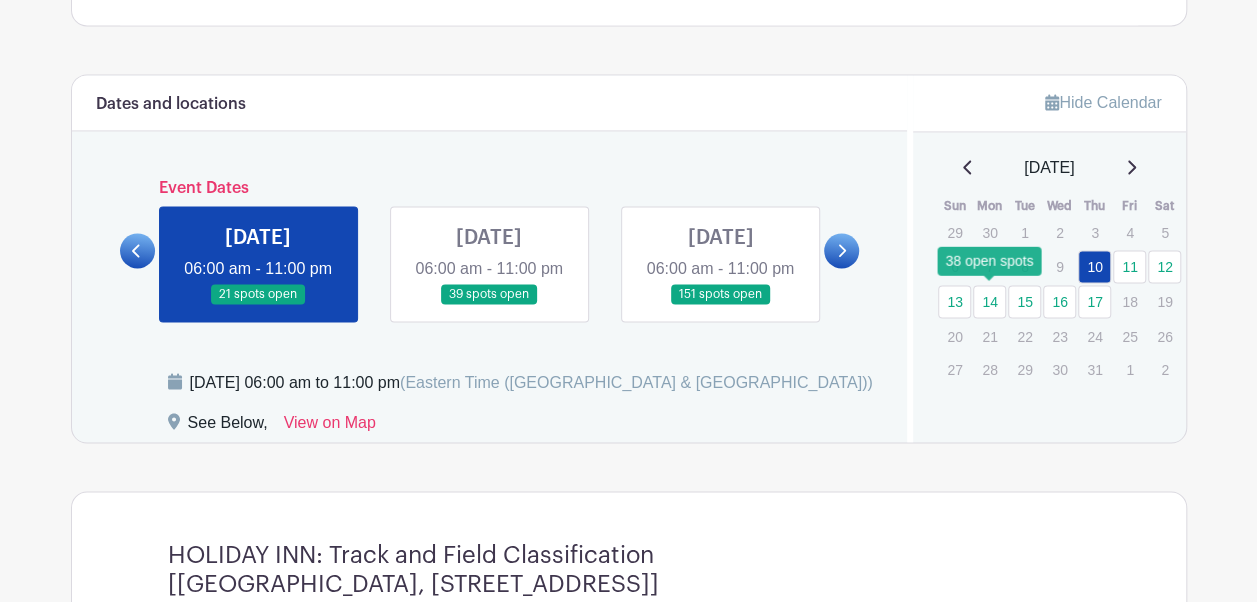 click on "14" at bounding box center (989, 301) 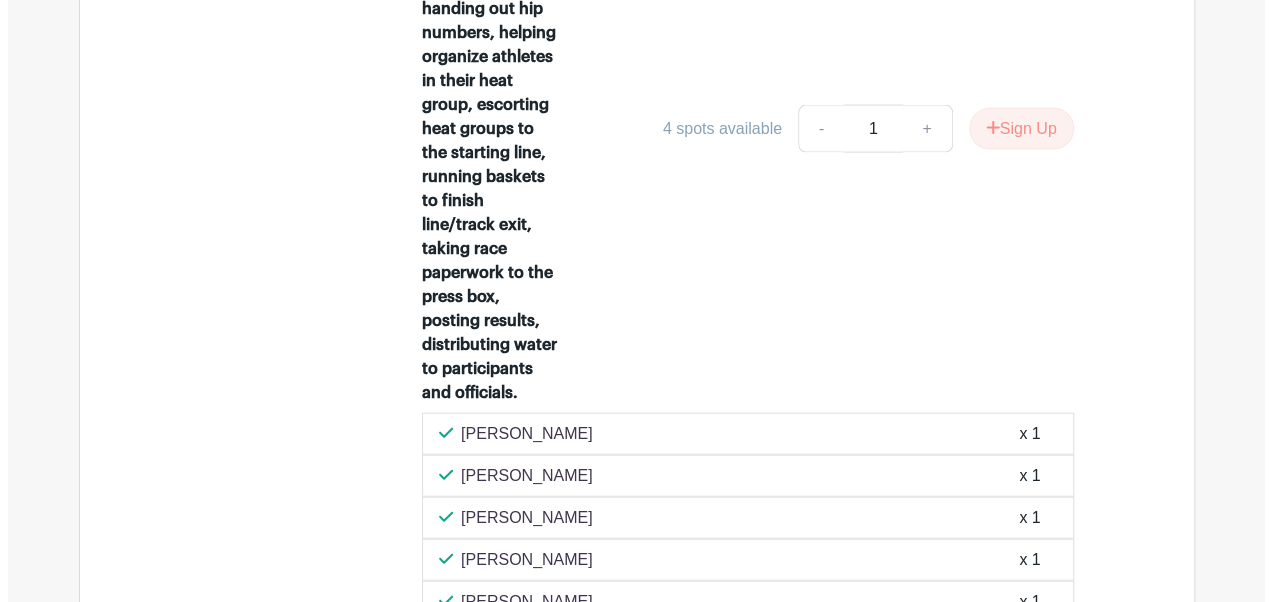 scroll, scrollTop: 2112, scrollLeft: 0, axis: vertical 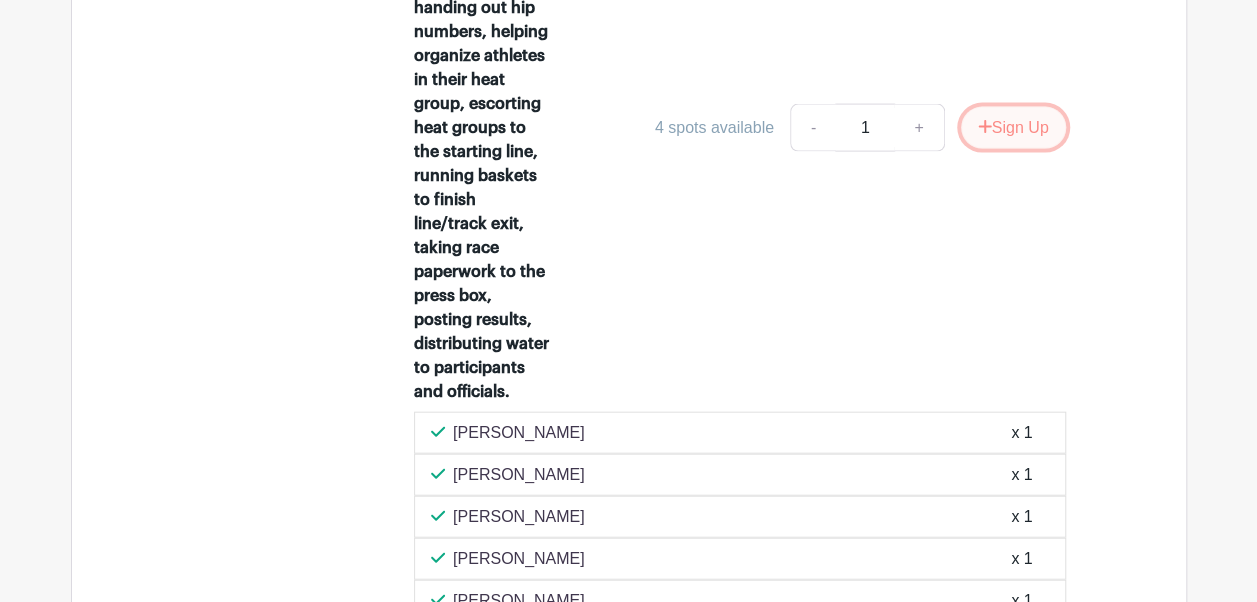 click 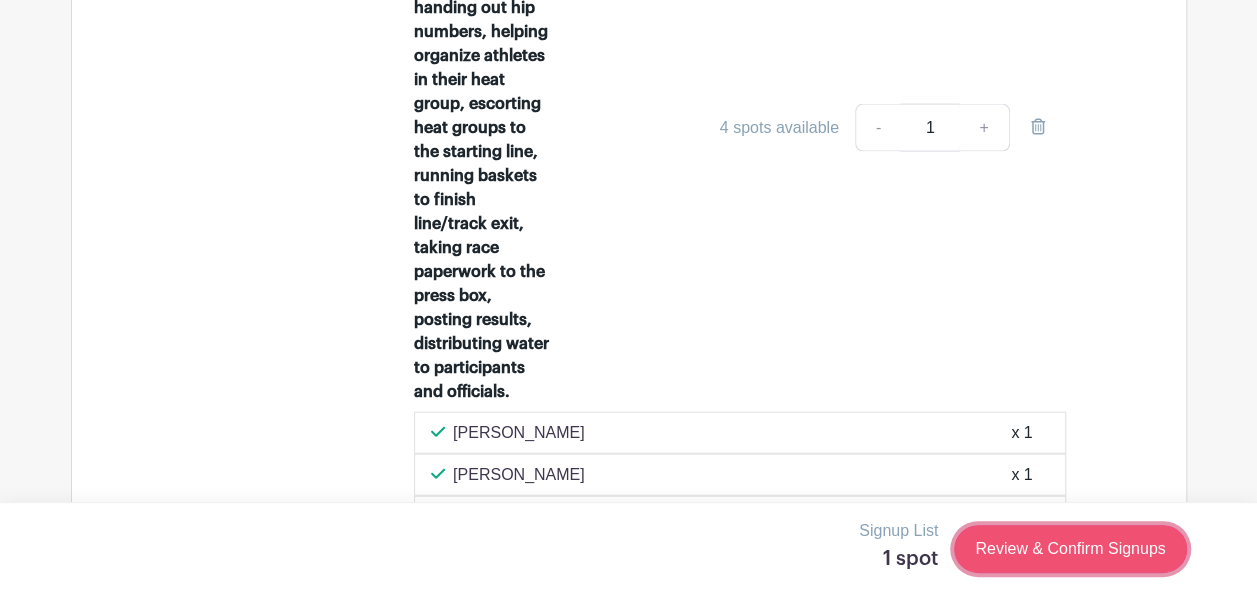 click on "Review & Confirm Signups" at bounding box center [1070, 549] 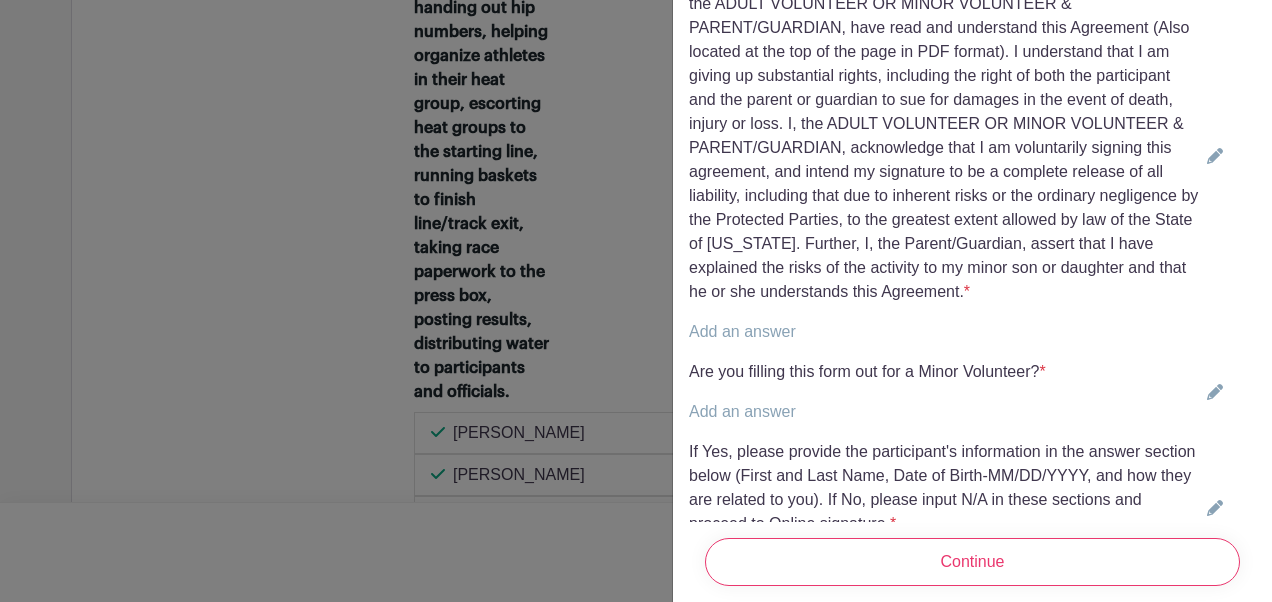 scroll, scrollTop: 785, scrollLeft: 0, axis: vertical 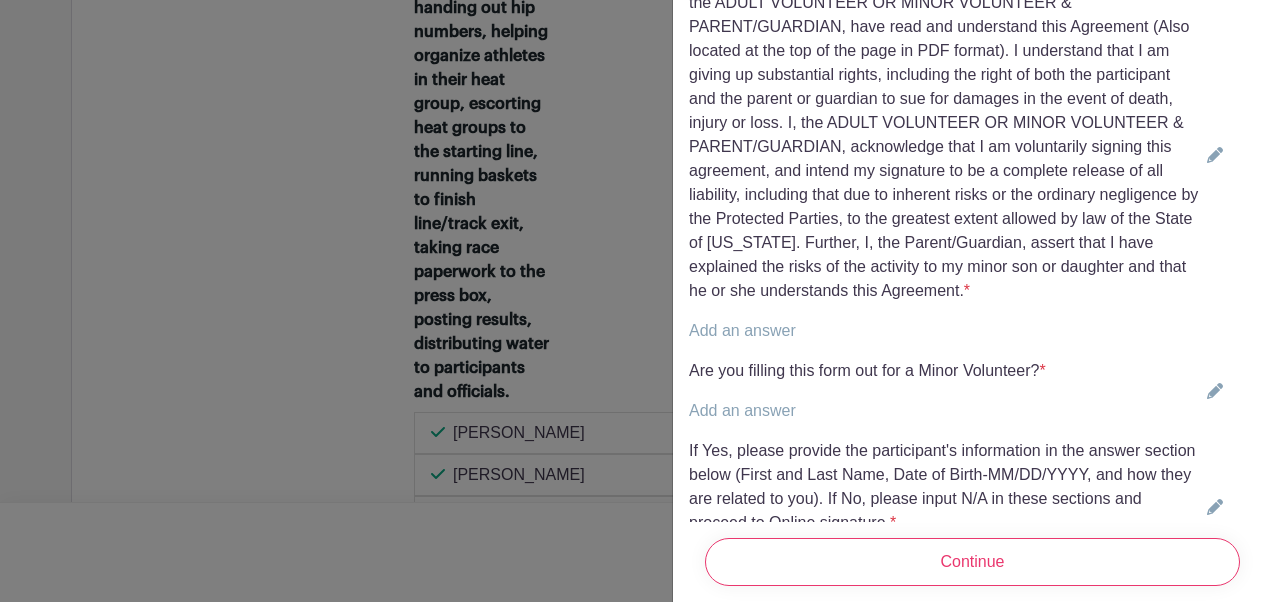 click on "Add an answer" at bounding box center [742, 330] 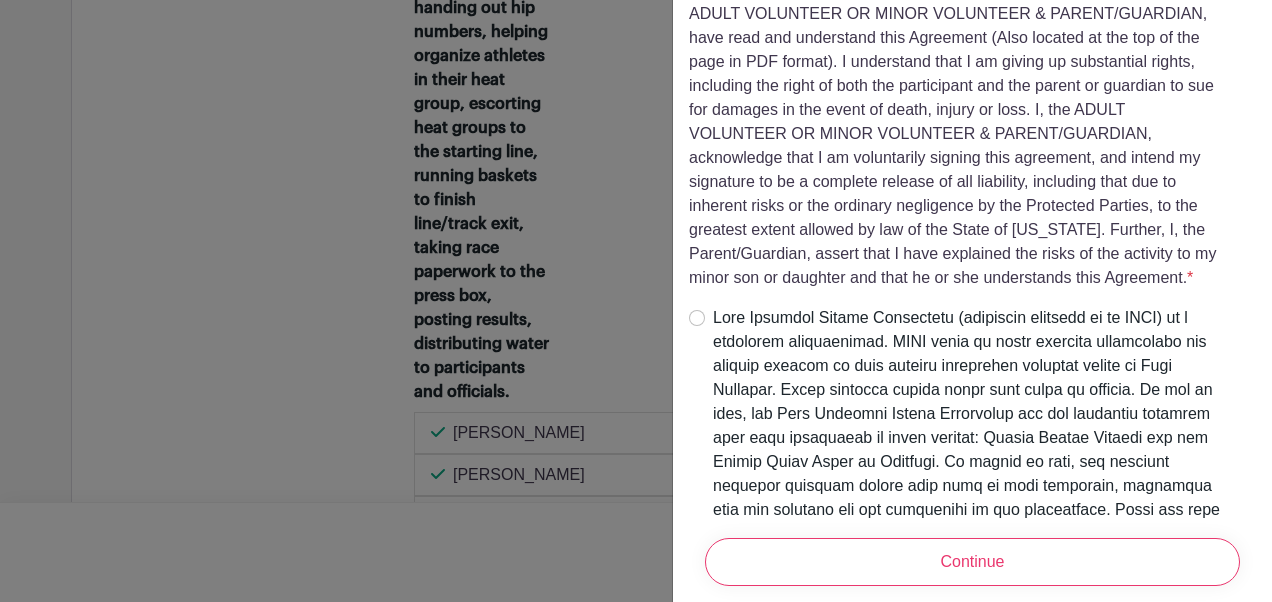 scroll, scrollTop: 711, scrollLeft: 0, axis: vertical 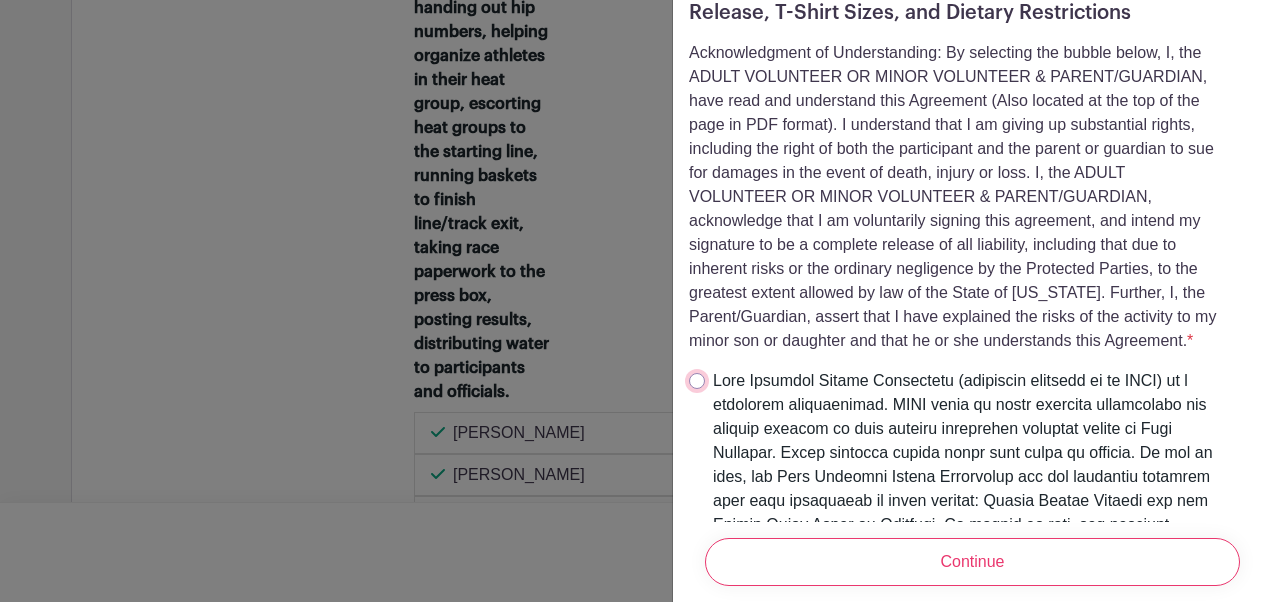 click at bounding box center [697, 381] 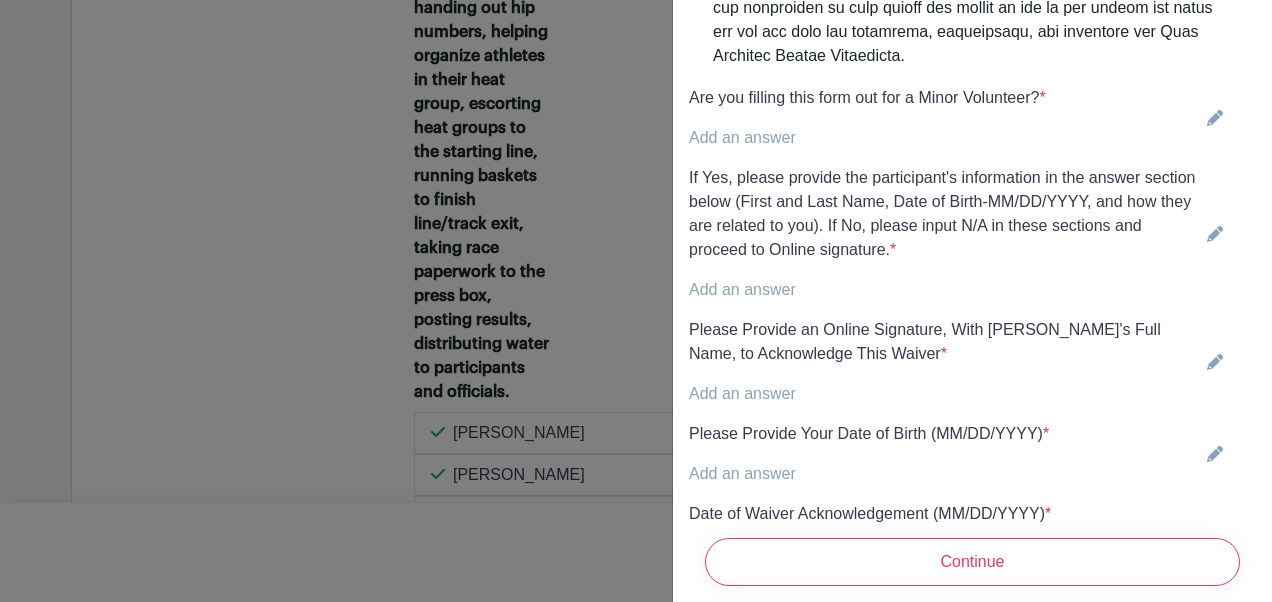 scroll, scrollTop: 5001, scrollLeft: 0, axis: vertical 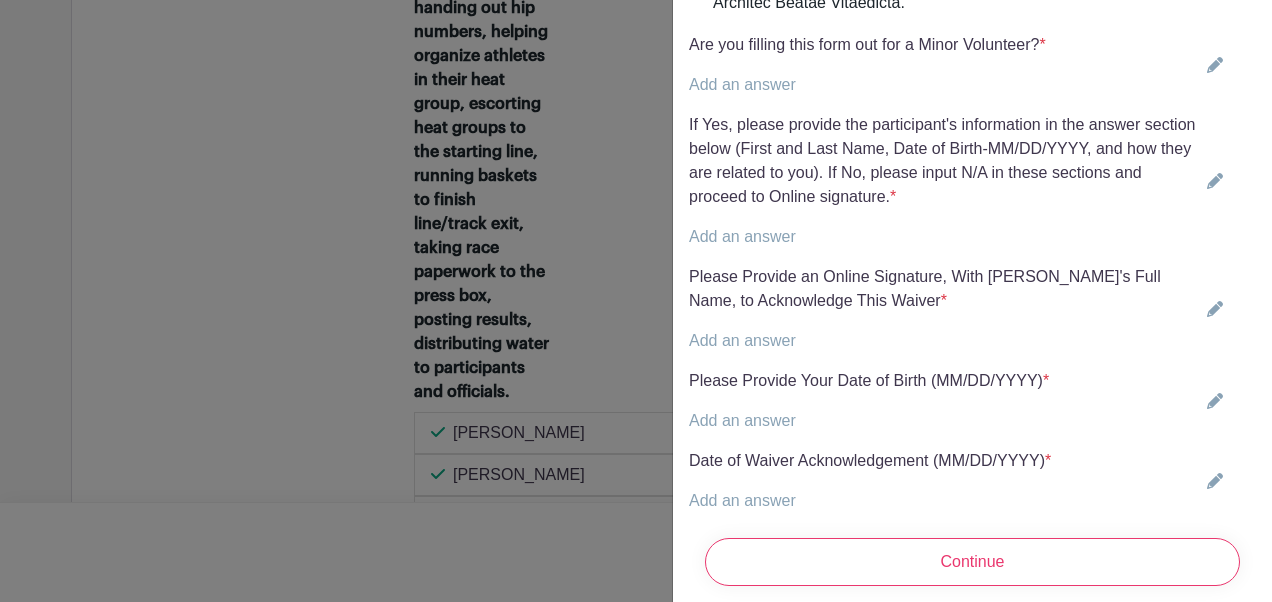 click on "Add an answer" at bounding box center [742, 84] 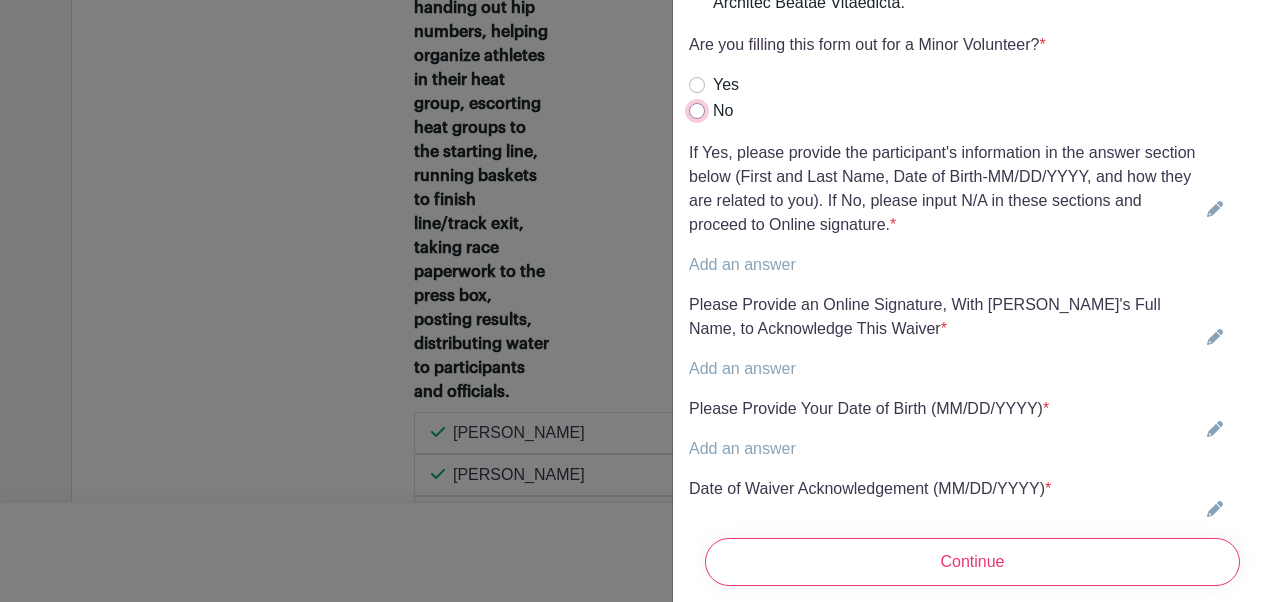 click on "No" at bounding box center (697, 111) 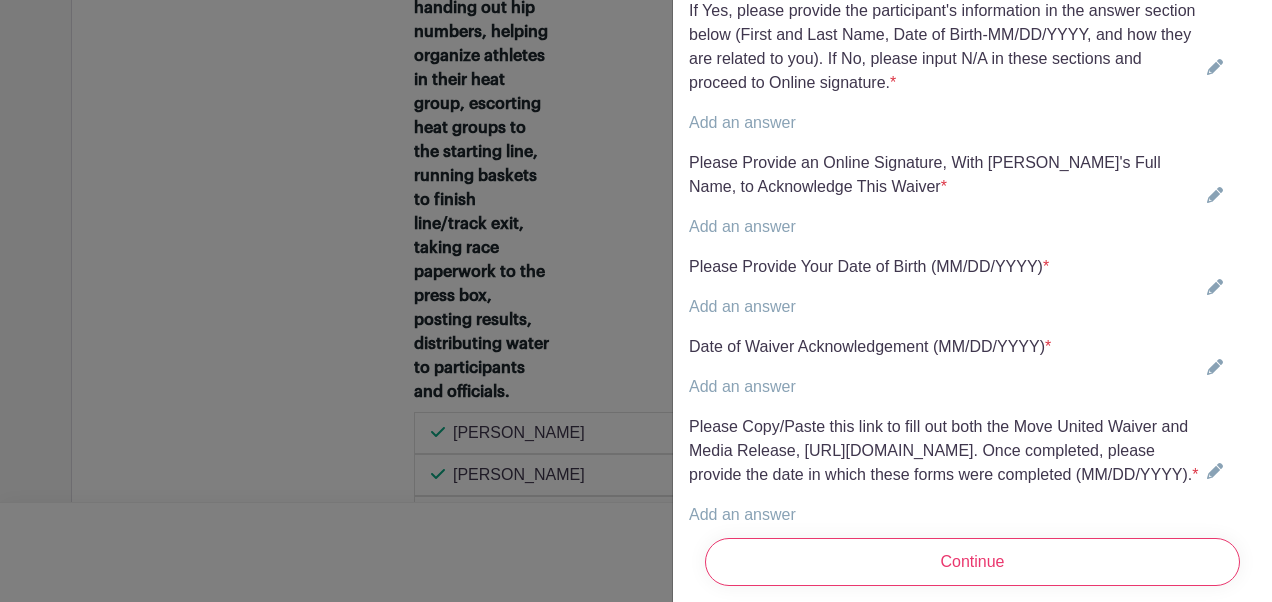 scroll, scrollTop: 5151, scrollLeft: 0, axis: vertical 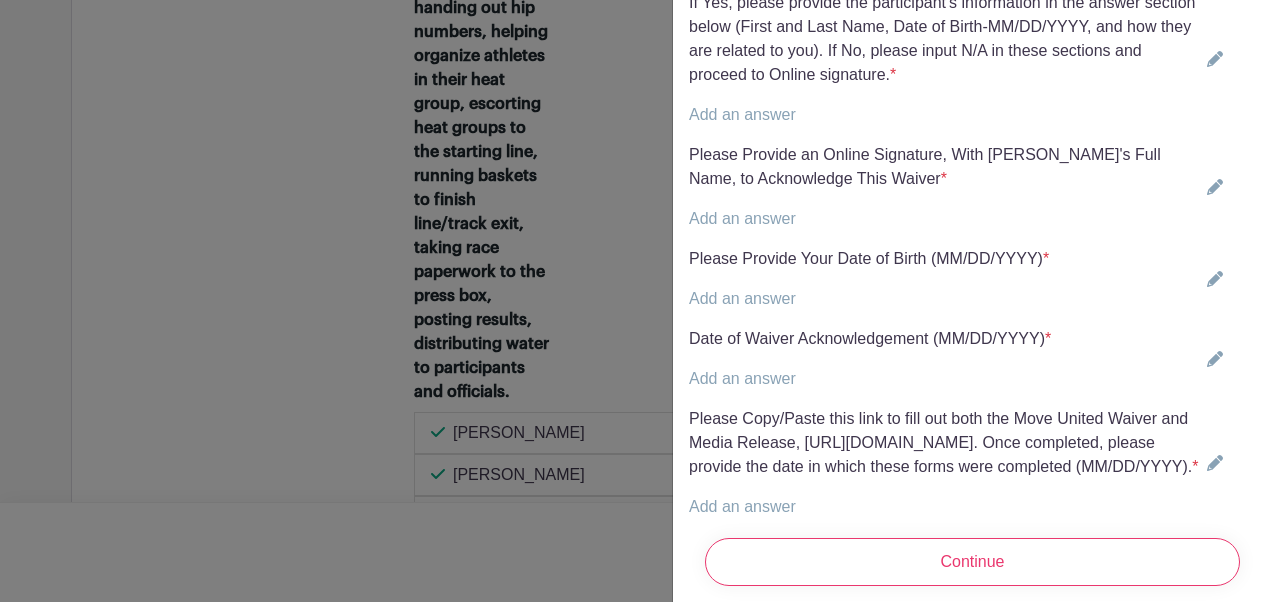 click on "Add an answer" at bounding box center (742, 114) 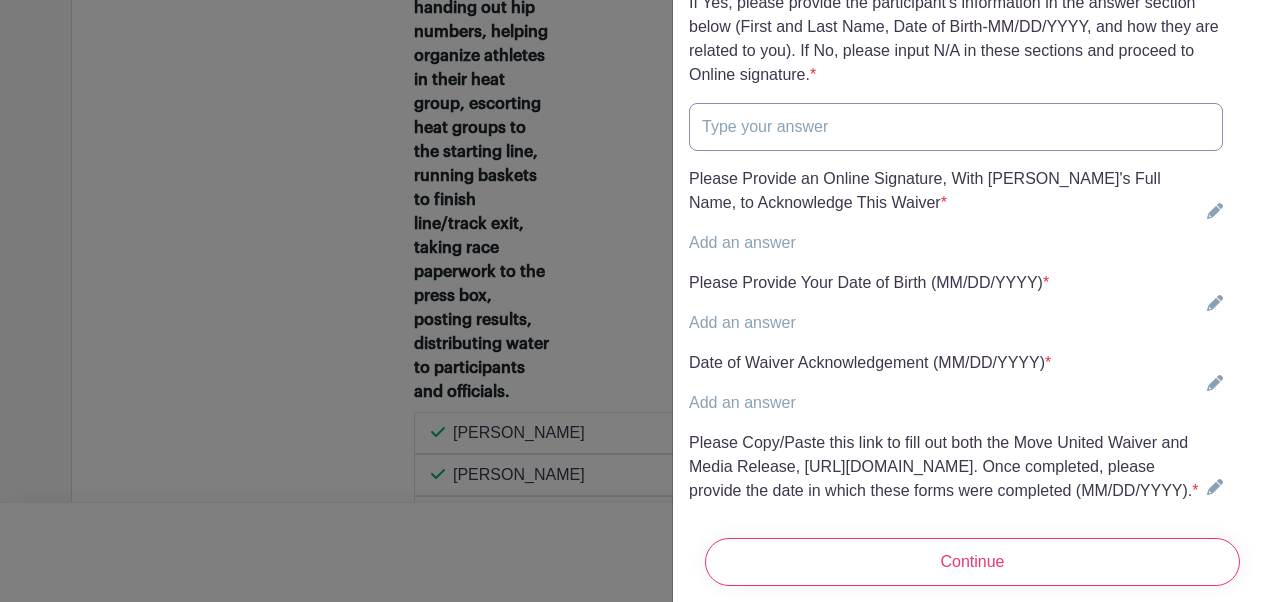 click at bounding box center [956, 127] 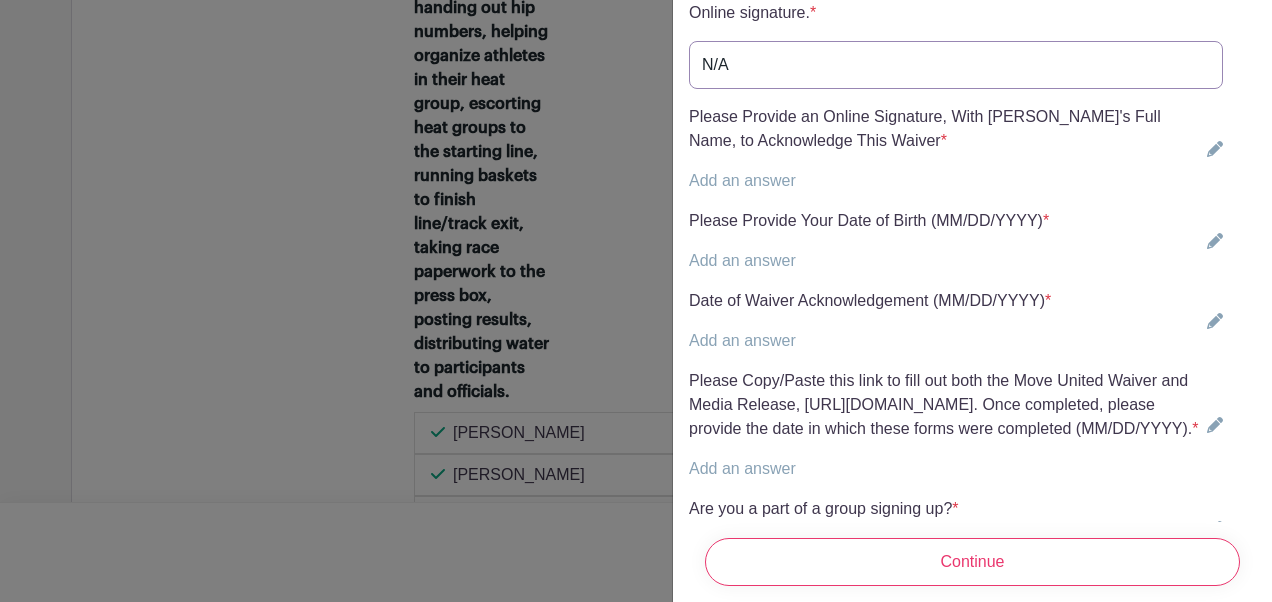 scroll, scrollTop: 5215, scrollLeft: 0, axis: vertical 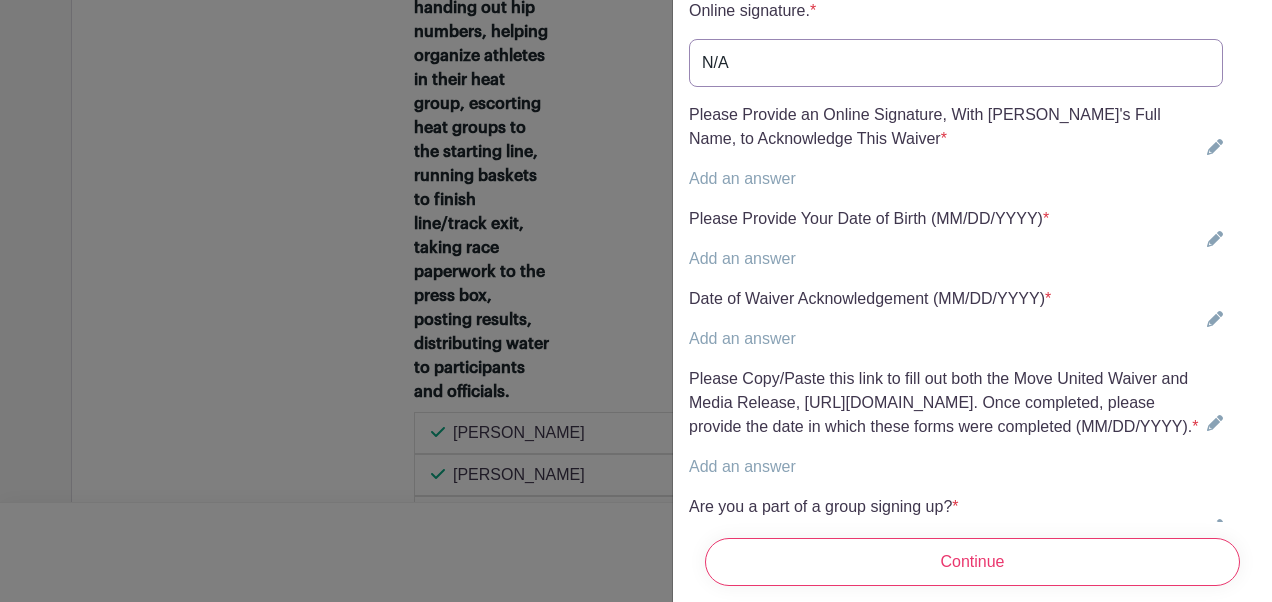 type on "N/A" 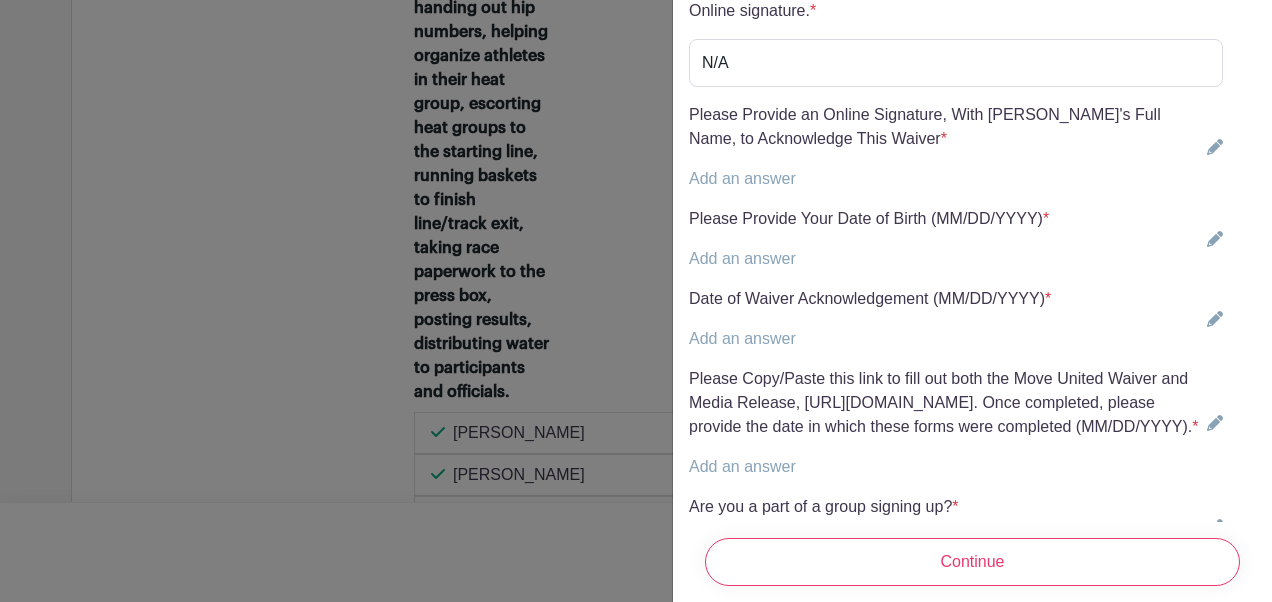 click on "Add an answer" at bounding box center [742, 178] 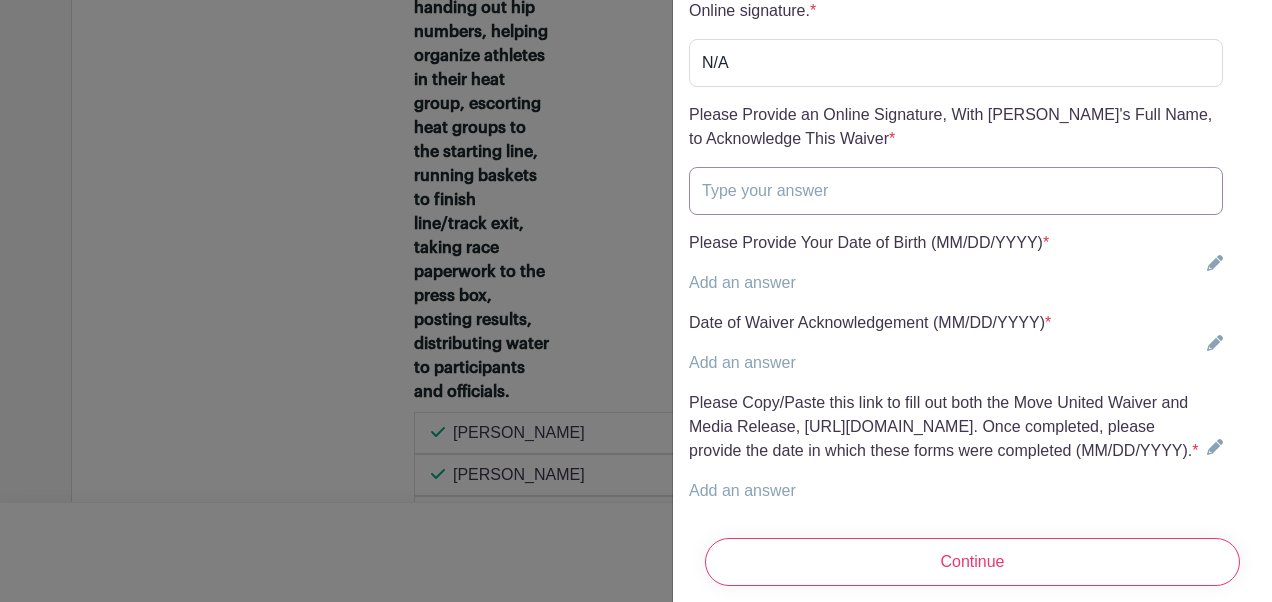 click at bounding box center [956, 191] 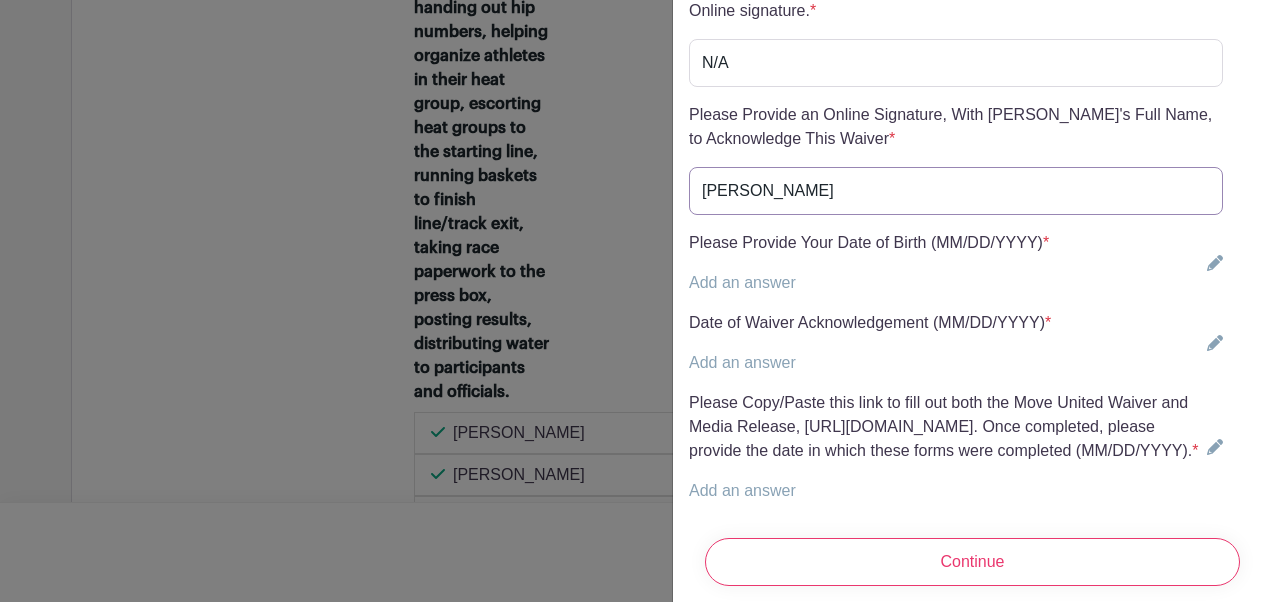 type on "[PERSON_NAME]" 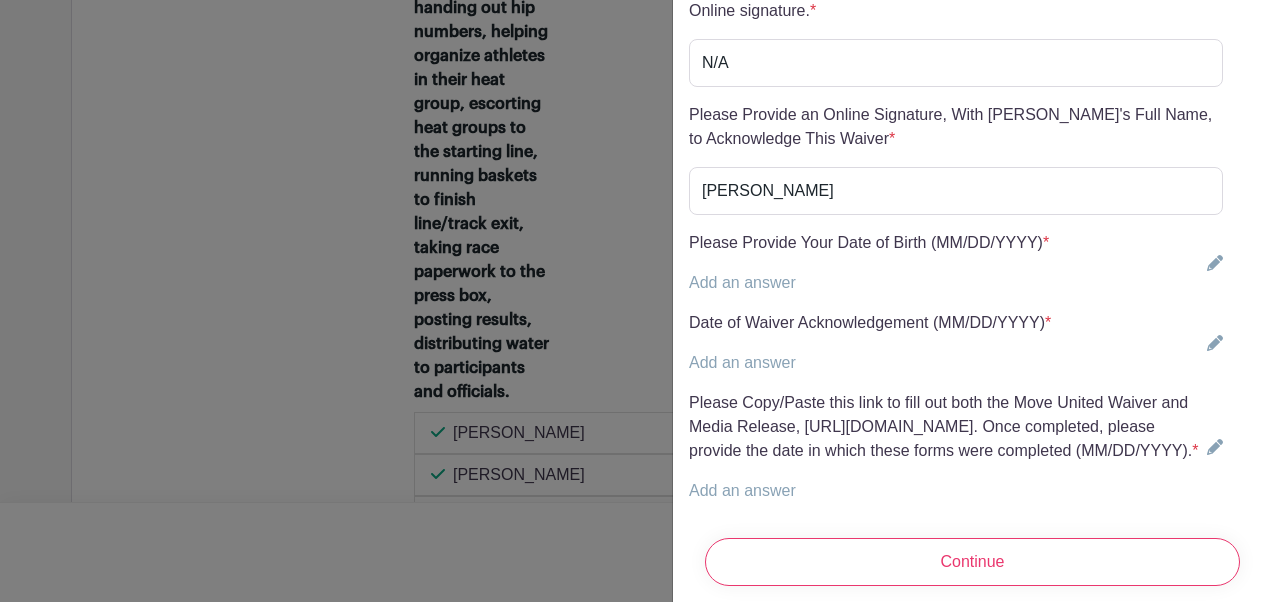 click on "Add an answer" at bounding box center (742, 282) 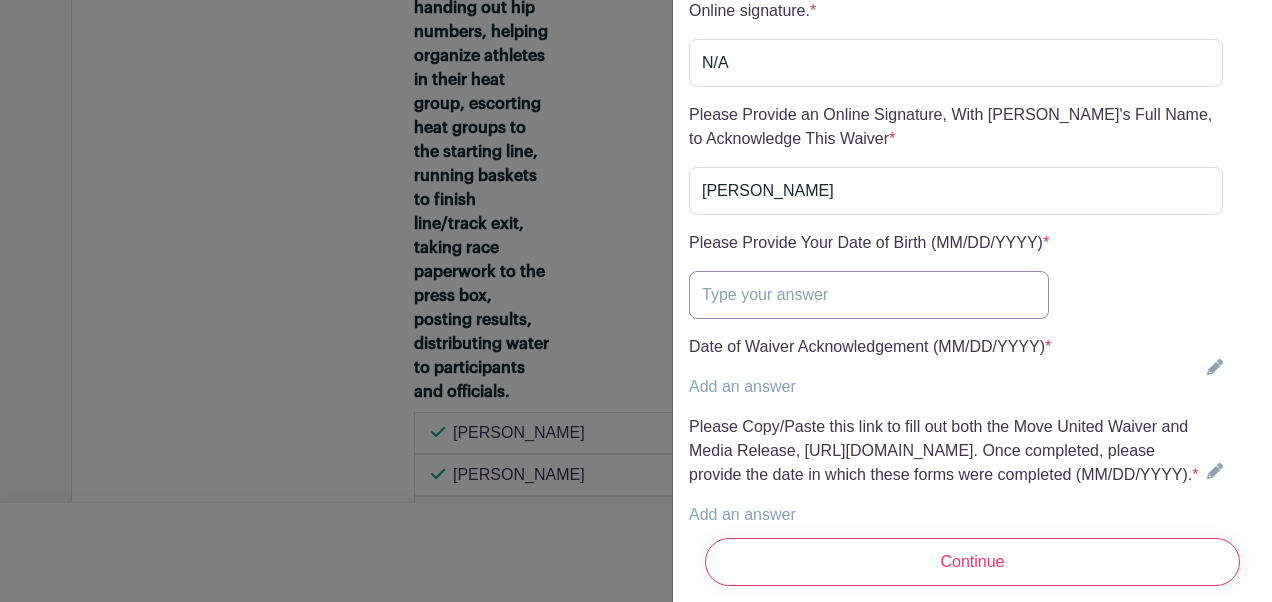 click at bounding box center [869, 295] 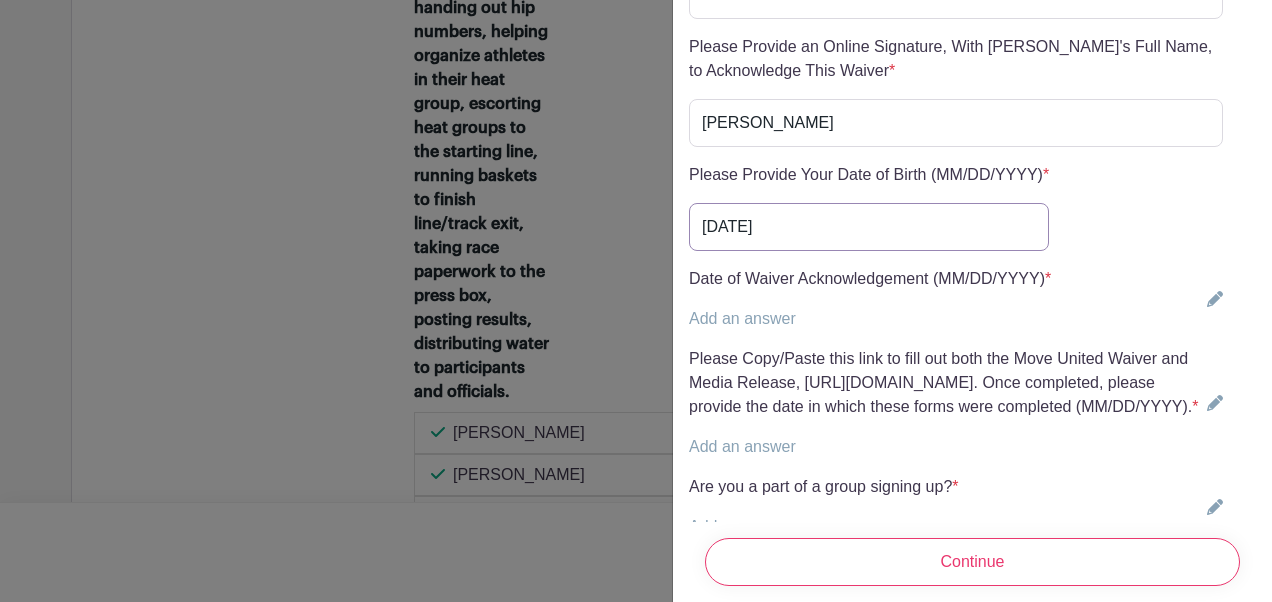 scroll, scrollTop: 5359, scrollLeft: 0, axis: vertical 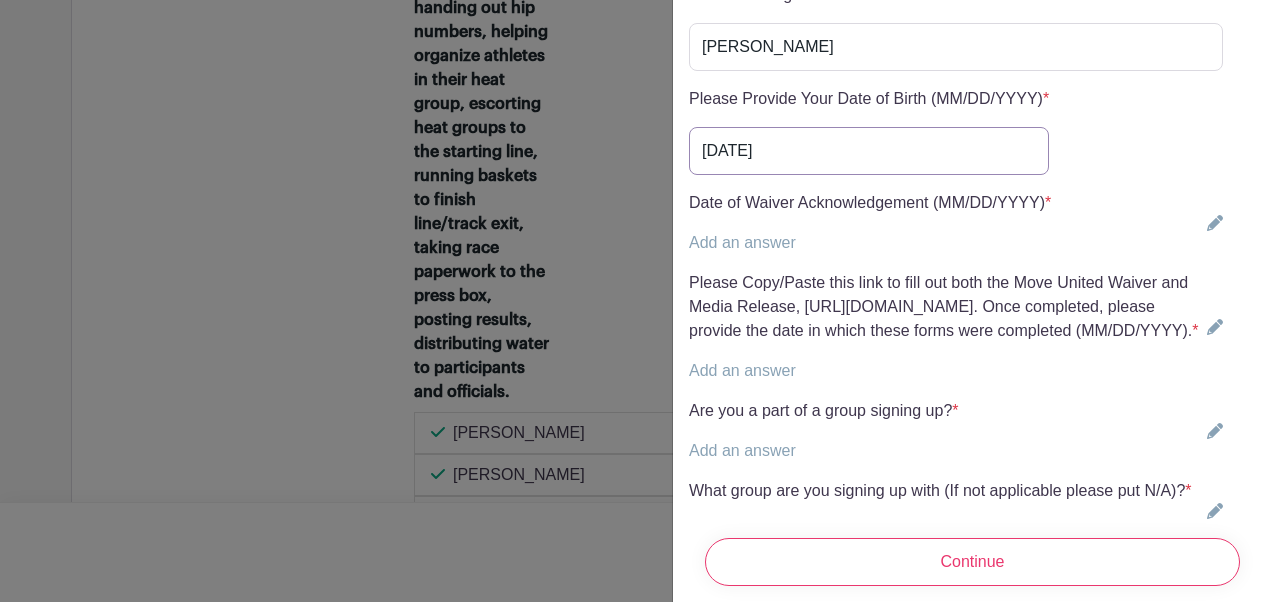 type on "[DATE]" 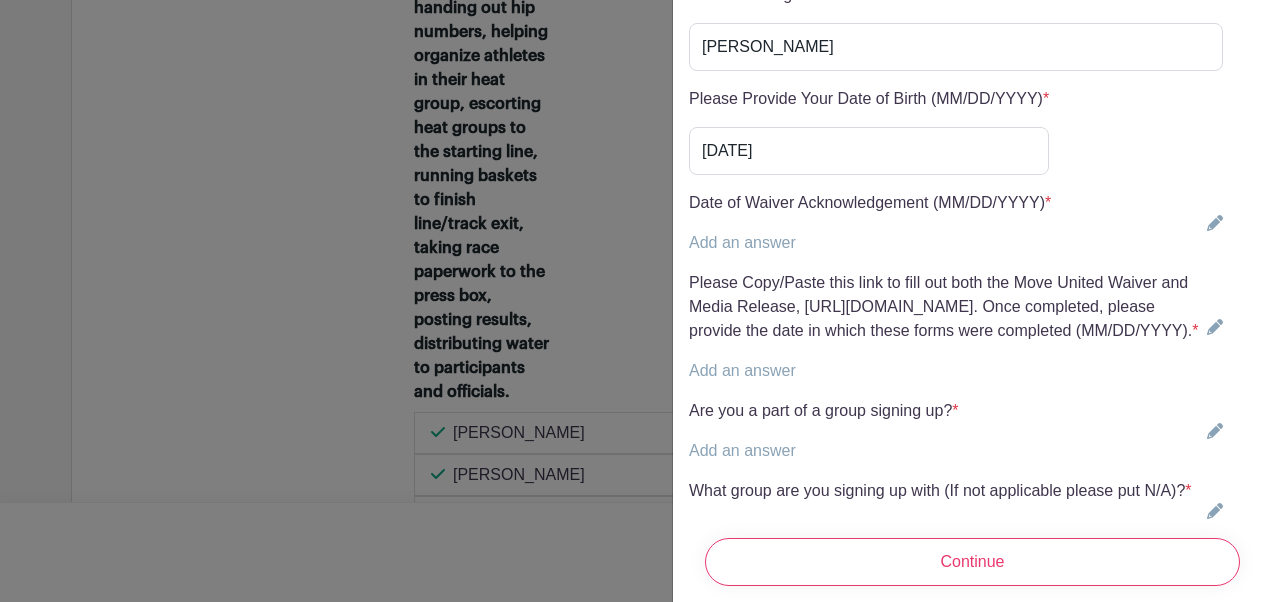 click on "Add an answer" at bounding box center (742, 242) 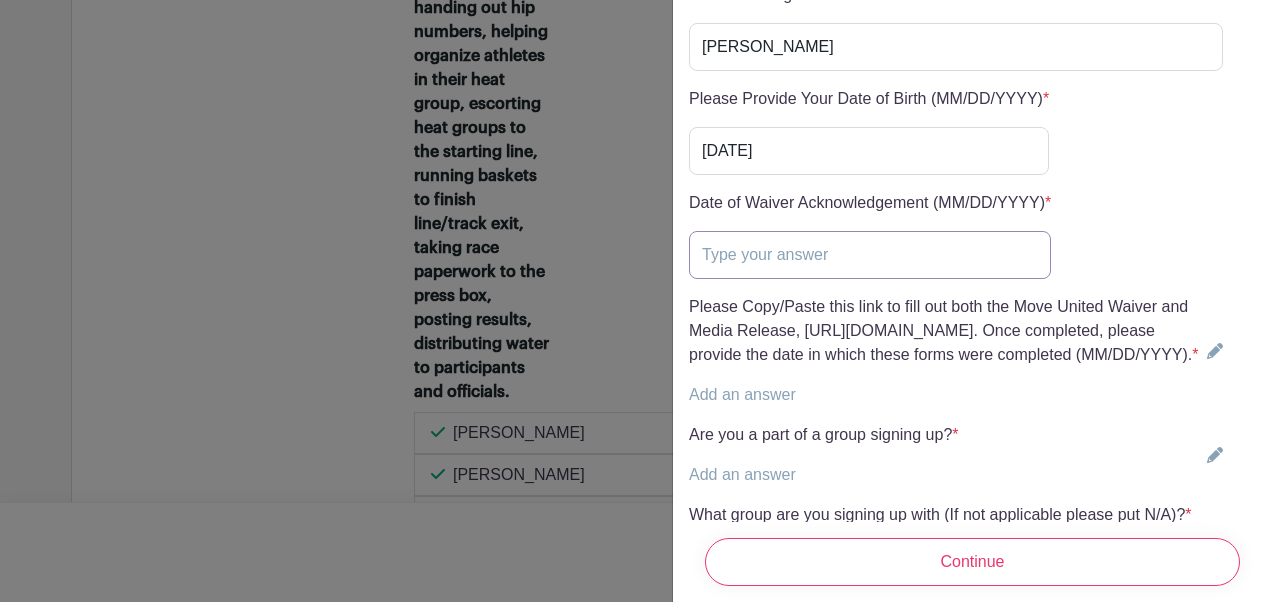 click at bounding box center [870, 255] 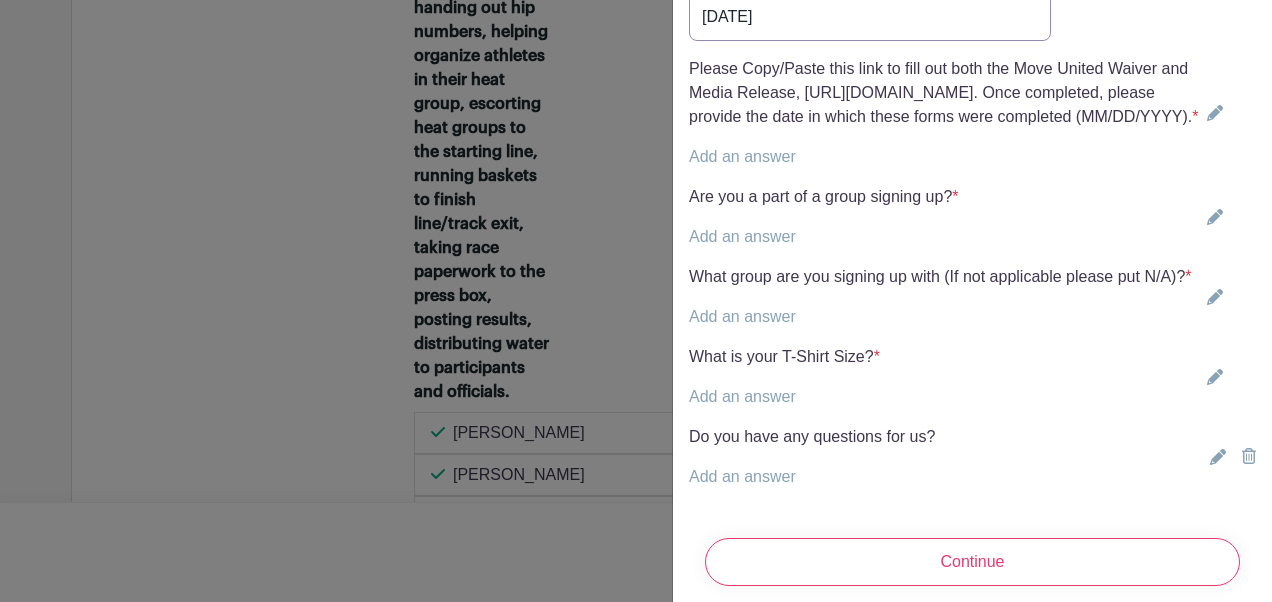 scroll, scrollTop: 5598, scrollLeft: 0, axis: vertical 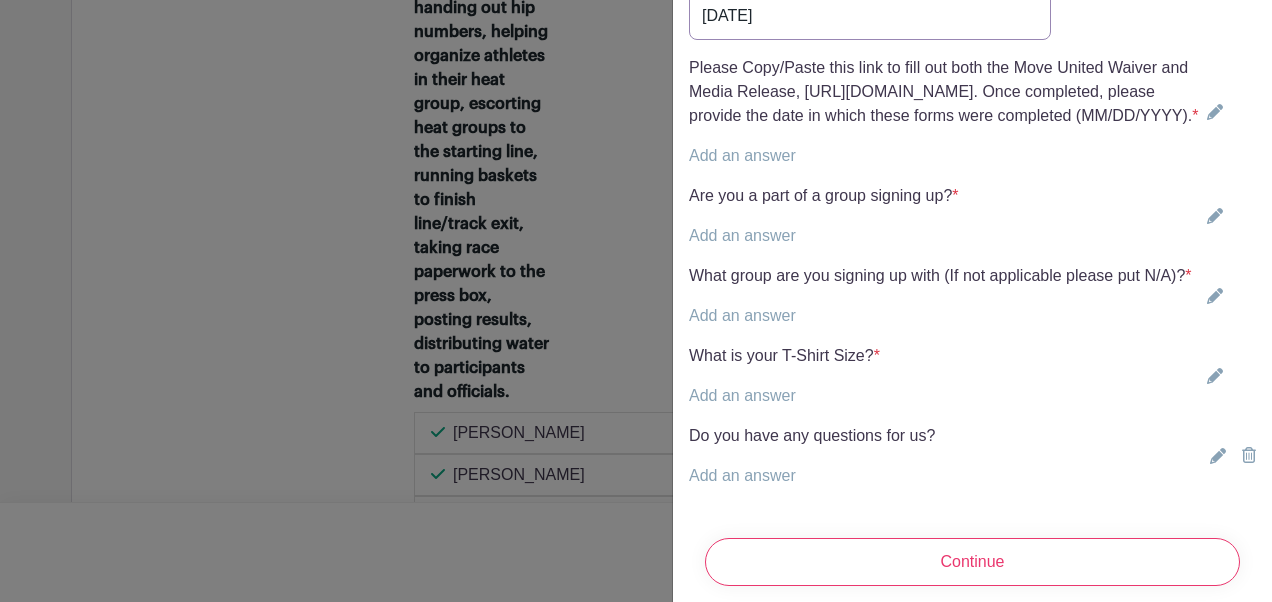 type on "[DATE]" 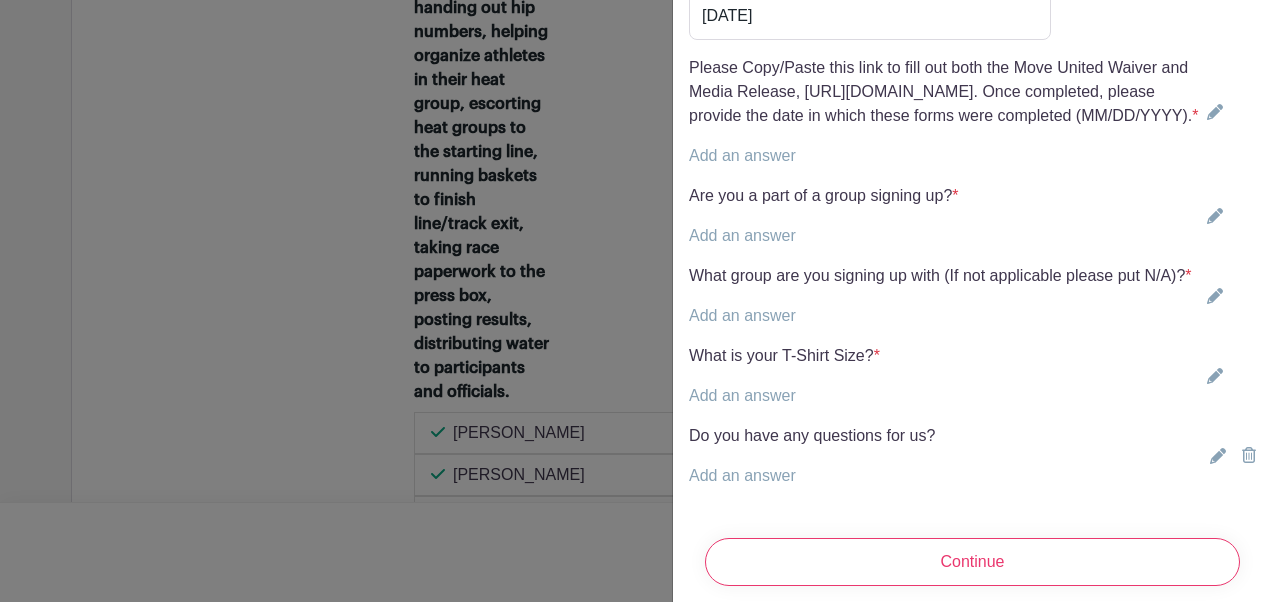 click on "Please Copy/Paste this link to fill out both the Move United Waiver and Media Release, [URL][DOMAIN_NAME]. Once completed, please provide the date in which these forms were completed (MM/DD/YYYY).
*" at bounding box center (944, 92) 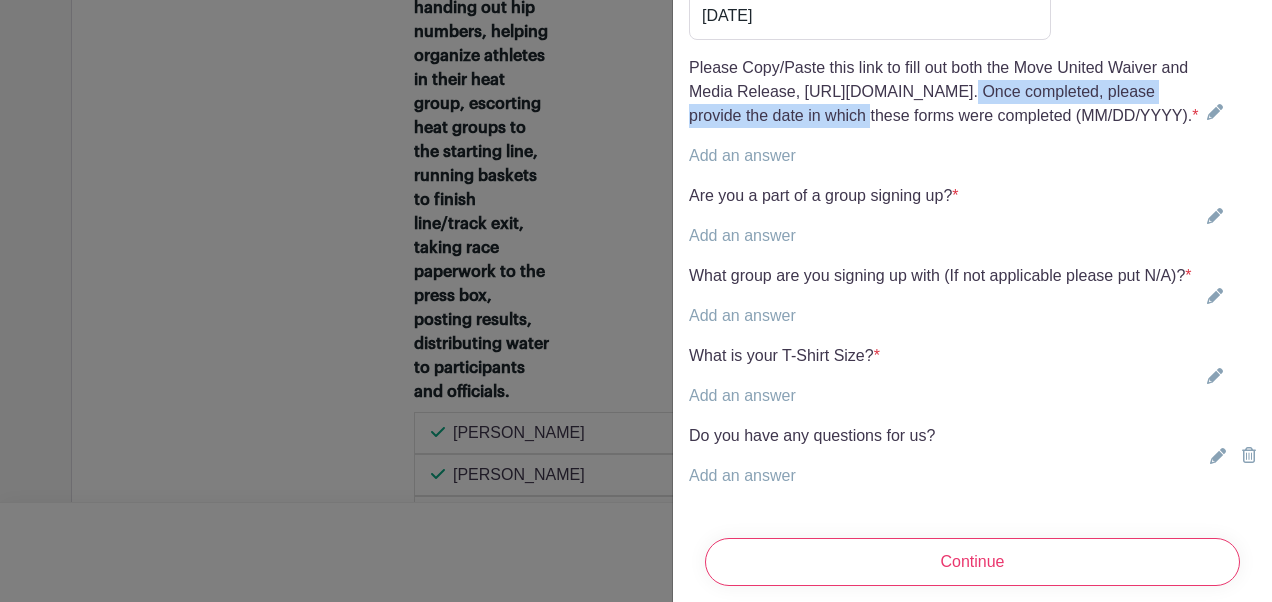 drag, startPoint x: 686, startPoint y: 181, endPoint x: 1061, endPoint y: 184, distance: 375.012 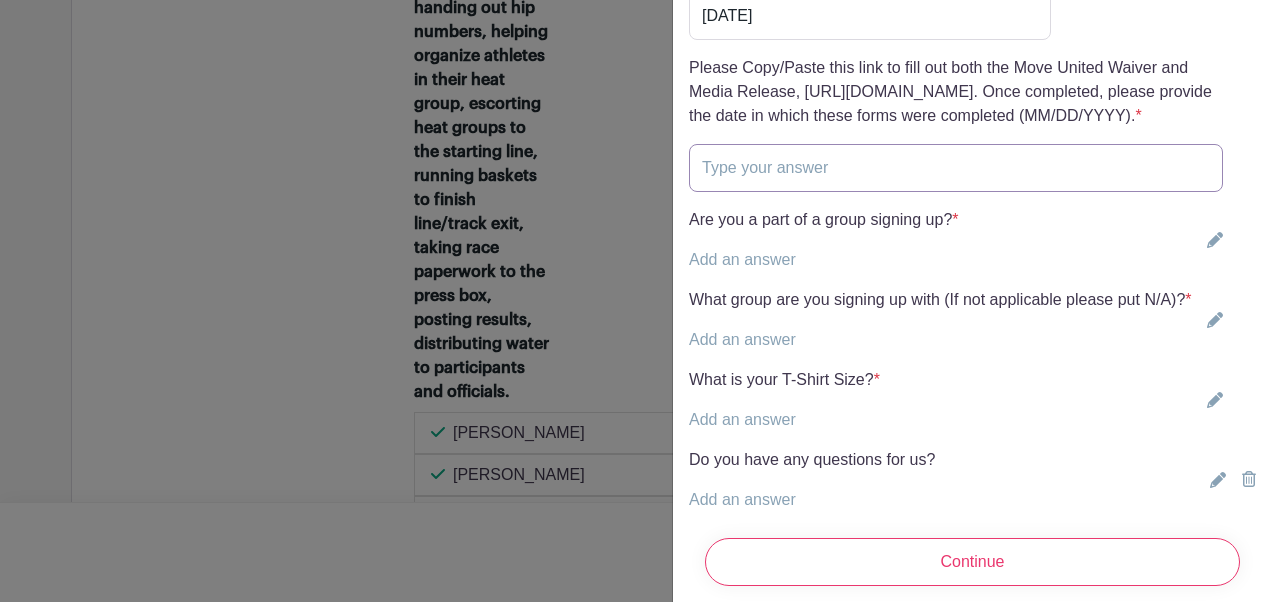 click at bounding box center (956, 168) 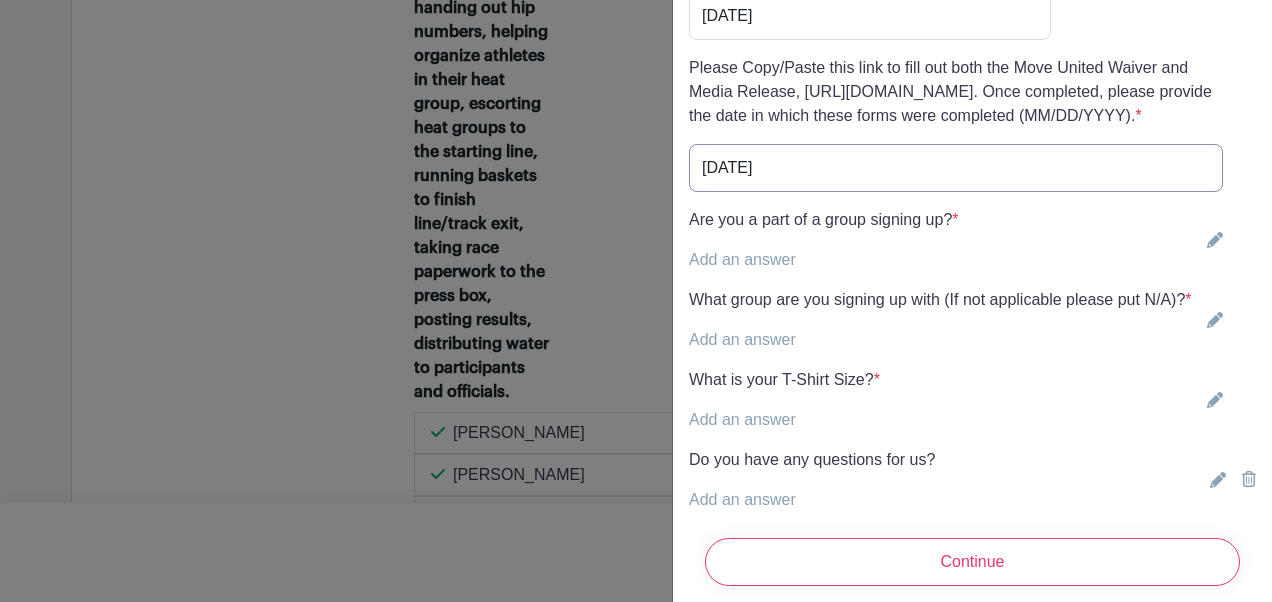 type on "[DATE]" 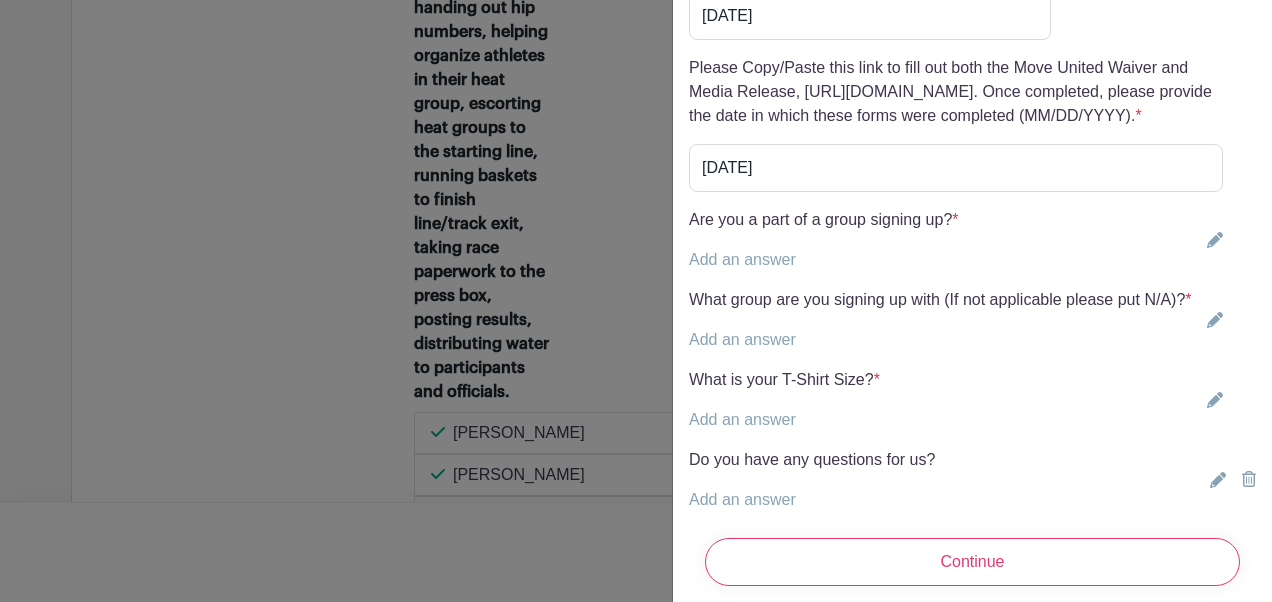 click on "Add an answer" at bounding box center [742, 259] 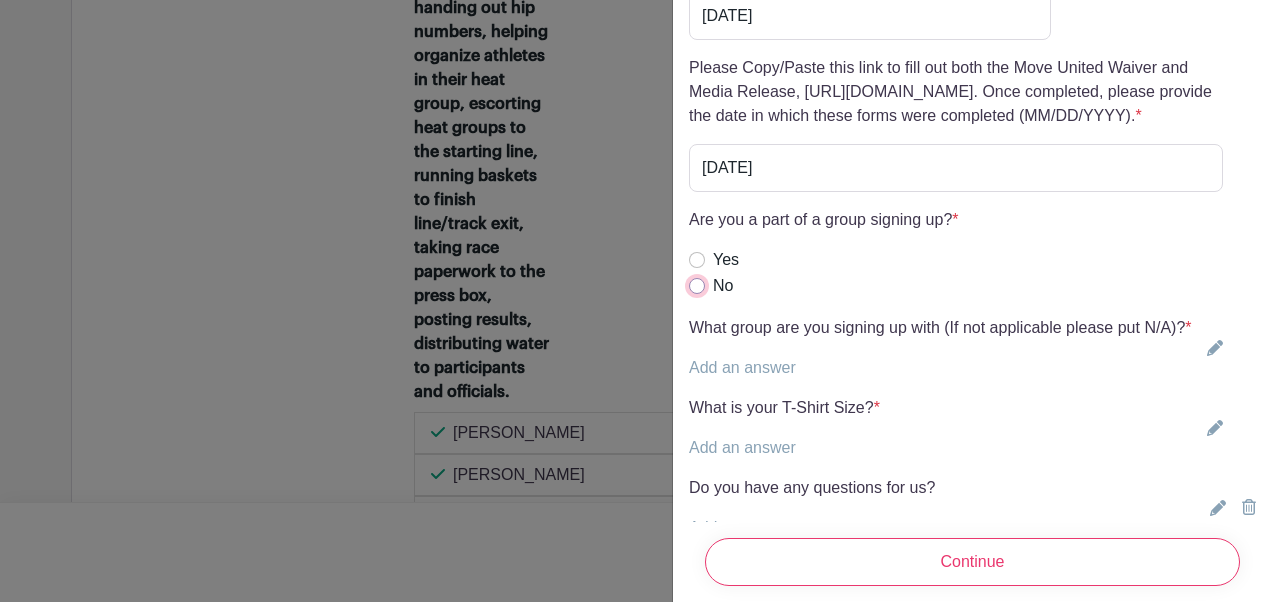 click on "No" at bounding box center (697, 286) 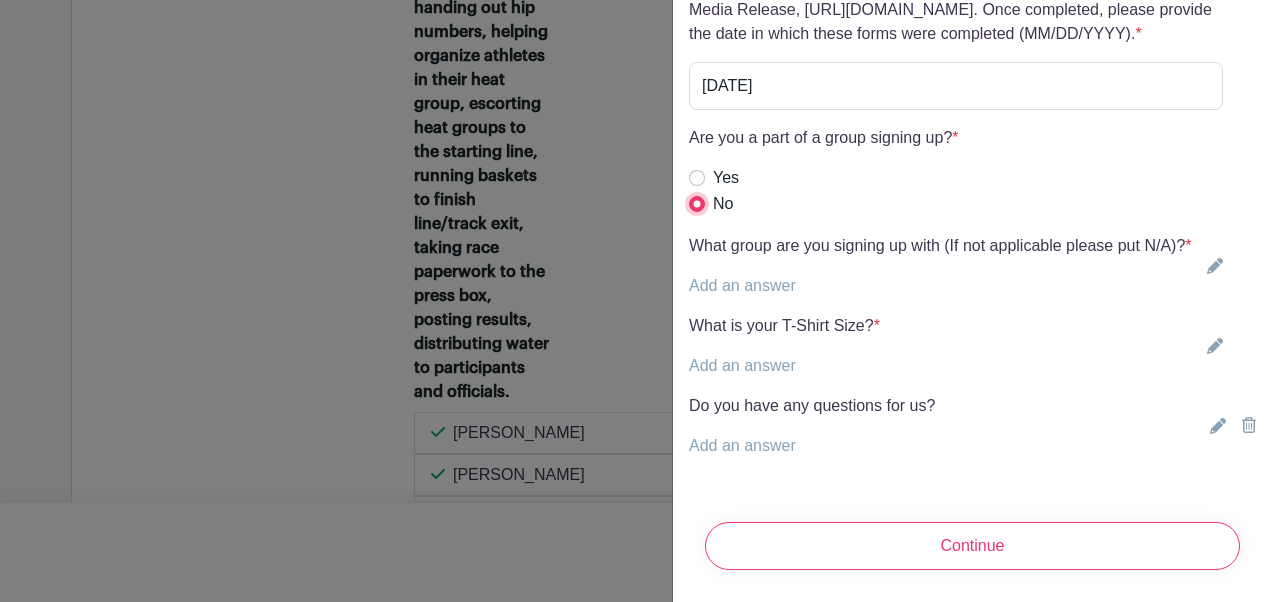 scroll, scrollTop: 5754, scrollLeft: 0, axis: vertical 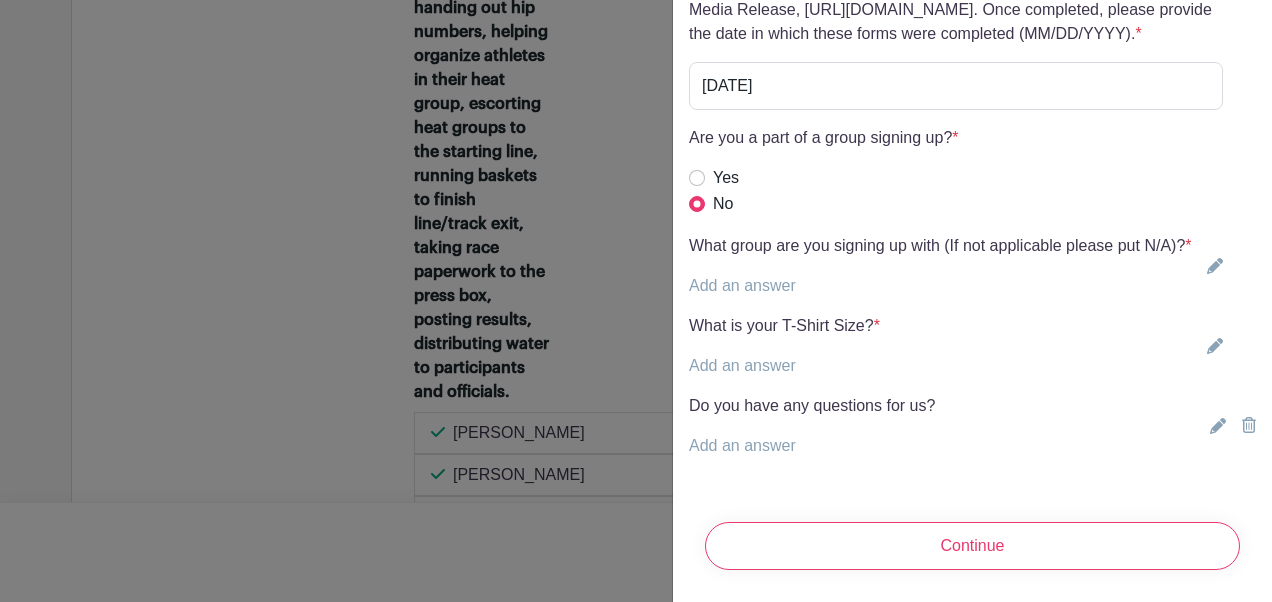 click on "Add an answer" at bounding box center (742, 285) 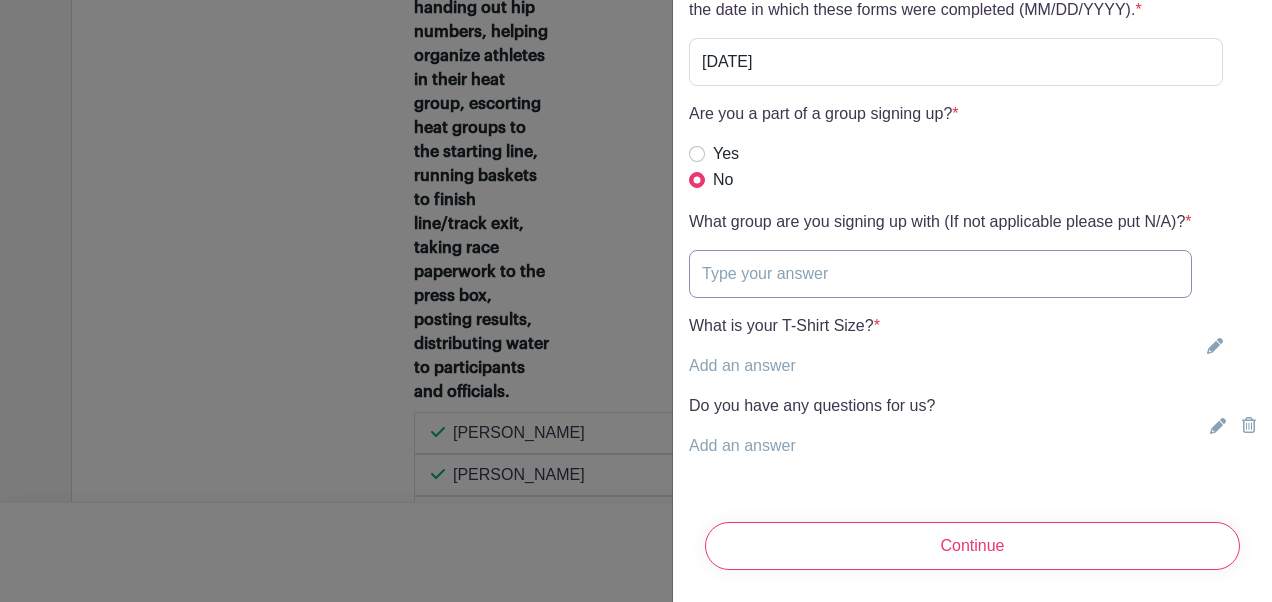 click at bounding box center [940, 274] 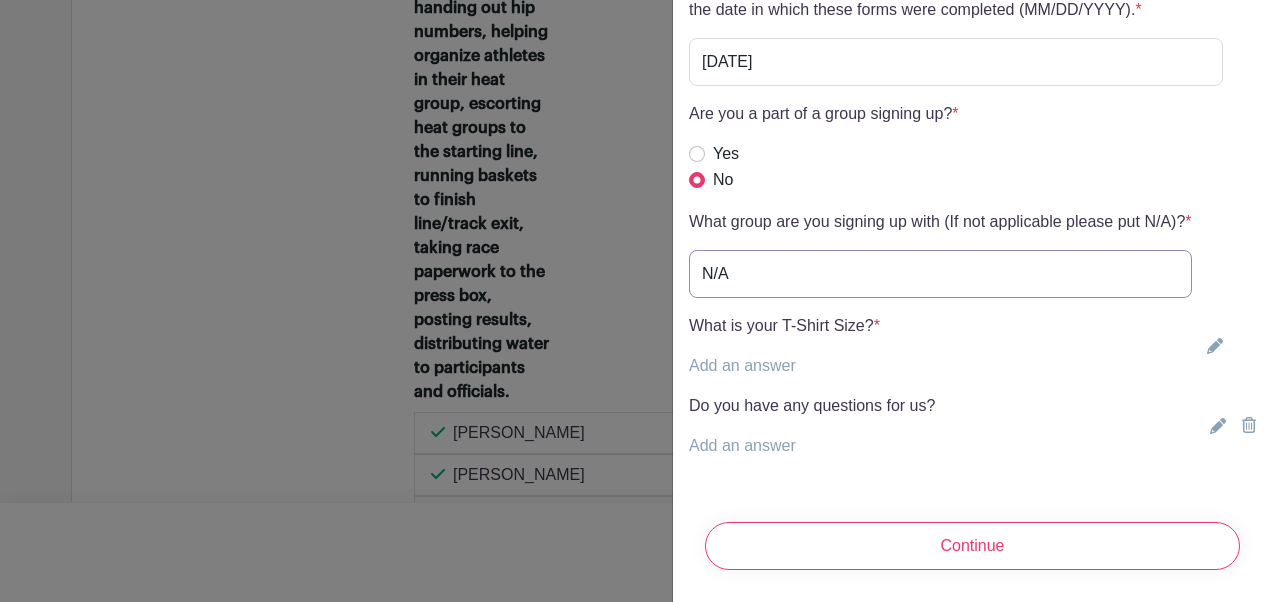 type on "N/A" 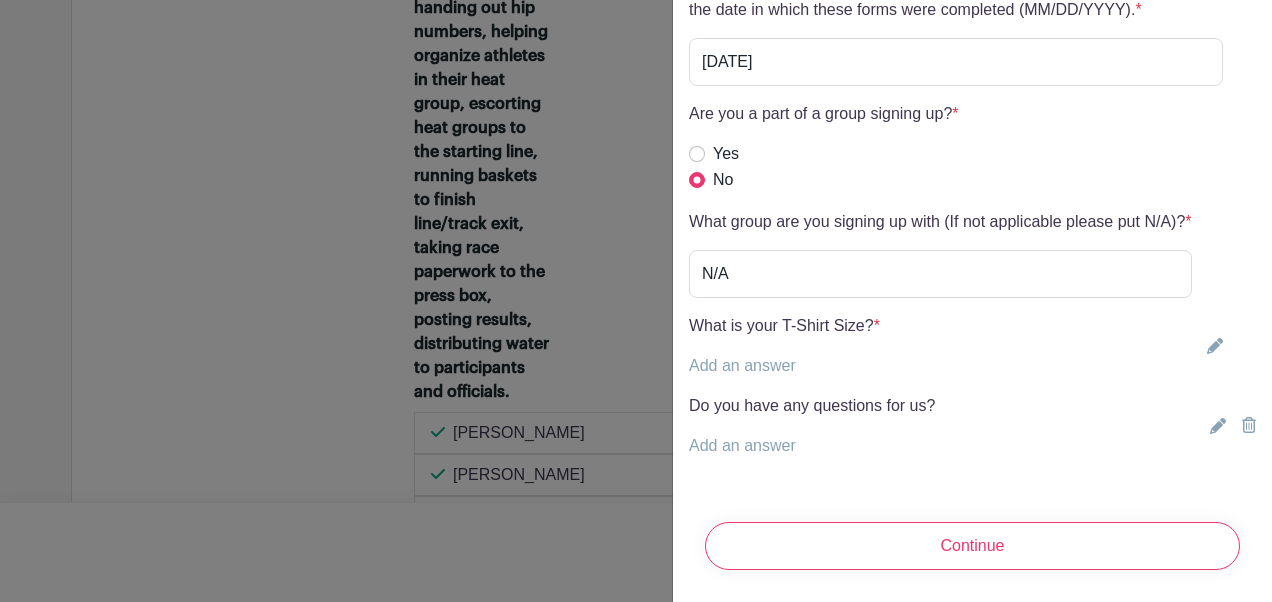 click on "Add an answer" at bounding box center [742, 365] 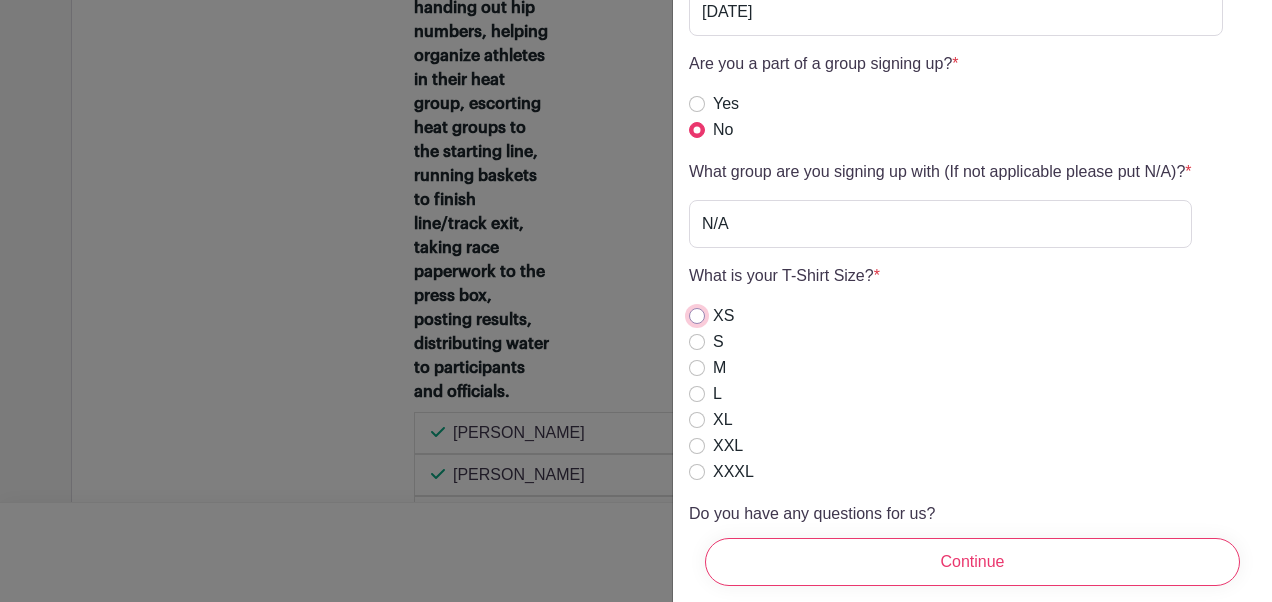 click on "XS" at bounding box center [697, 316] 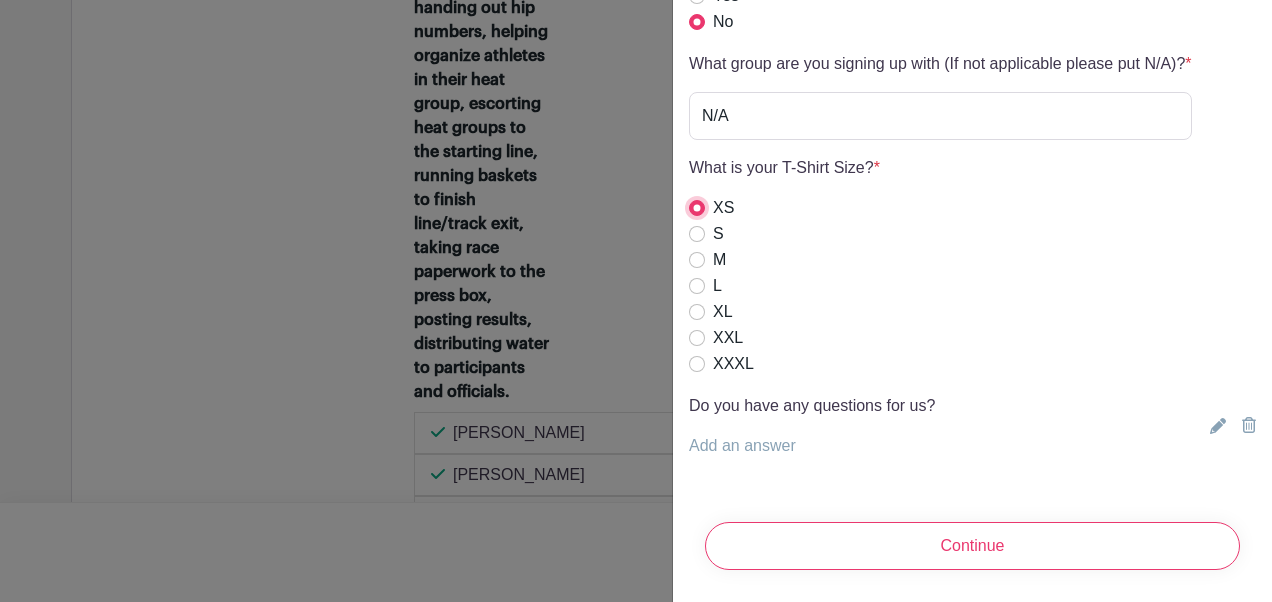 scroll, scrollTop: 5968, scrollLeft: 0, axis: vertical 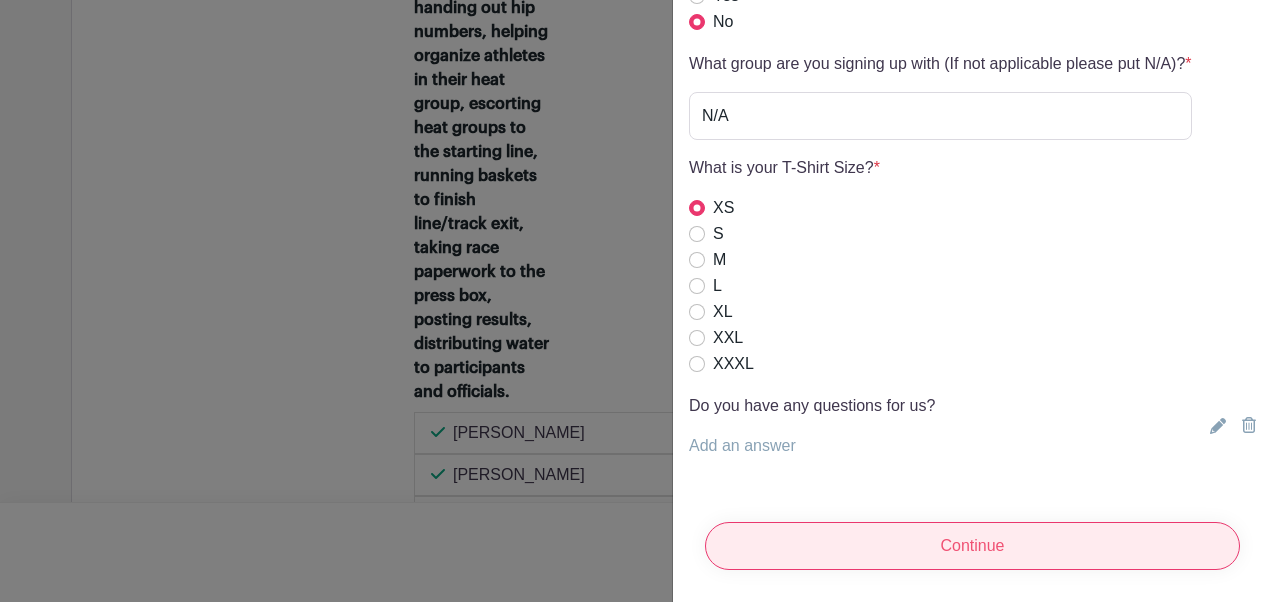 click on "Continue" at bounding box center [972, 546] 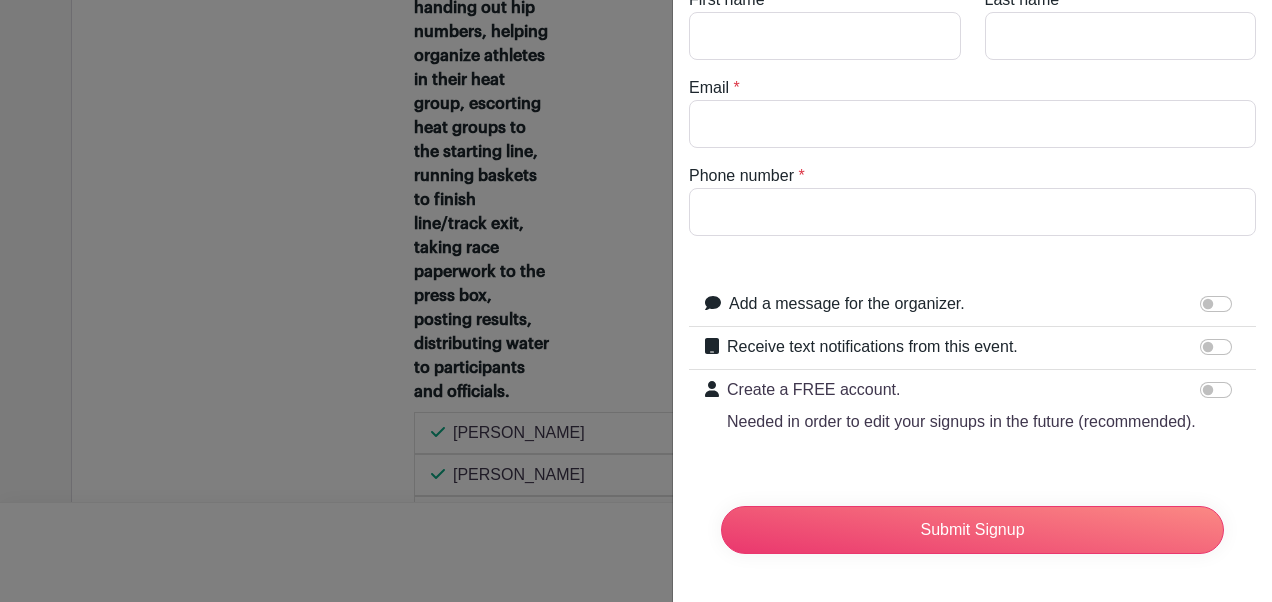 scroll, scrollTop: 0, scrollLeft: 0, axis: both 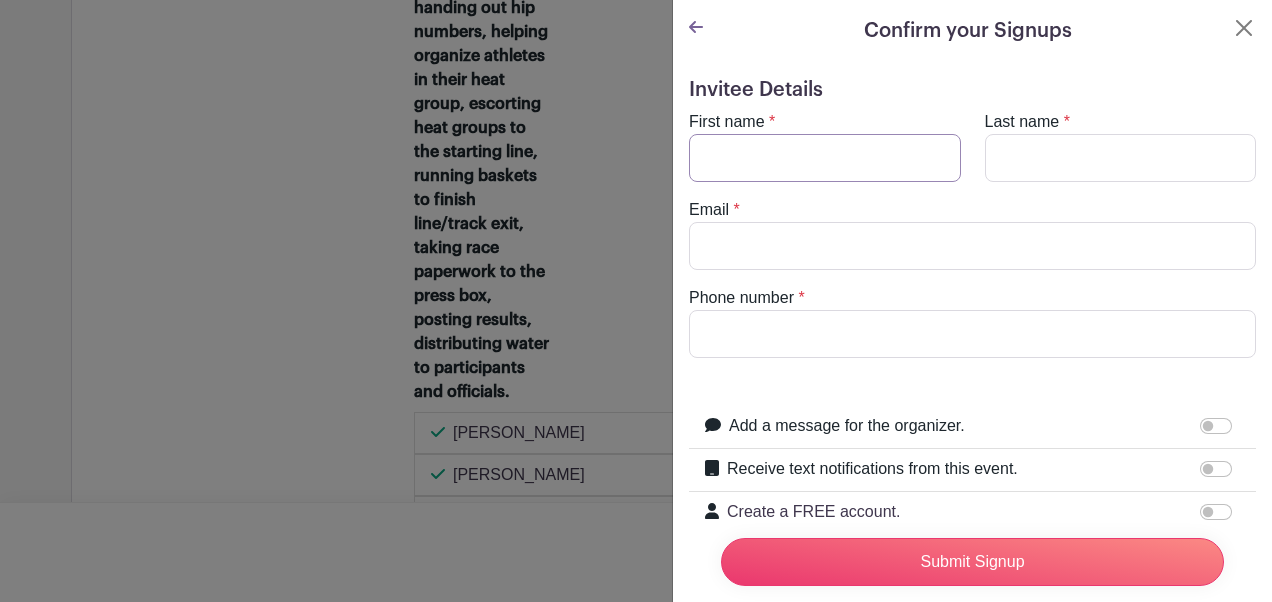 click on "First name" at bounding box center (825, 158) 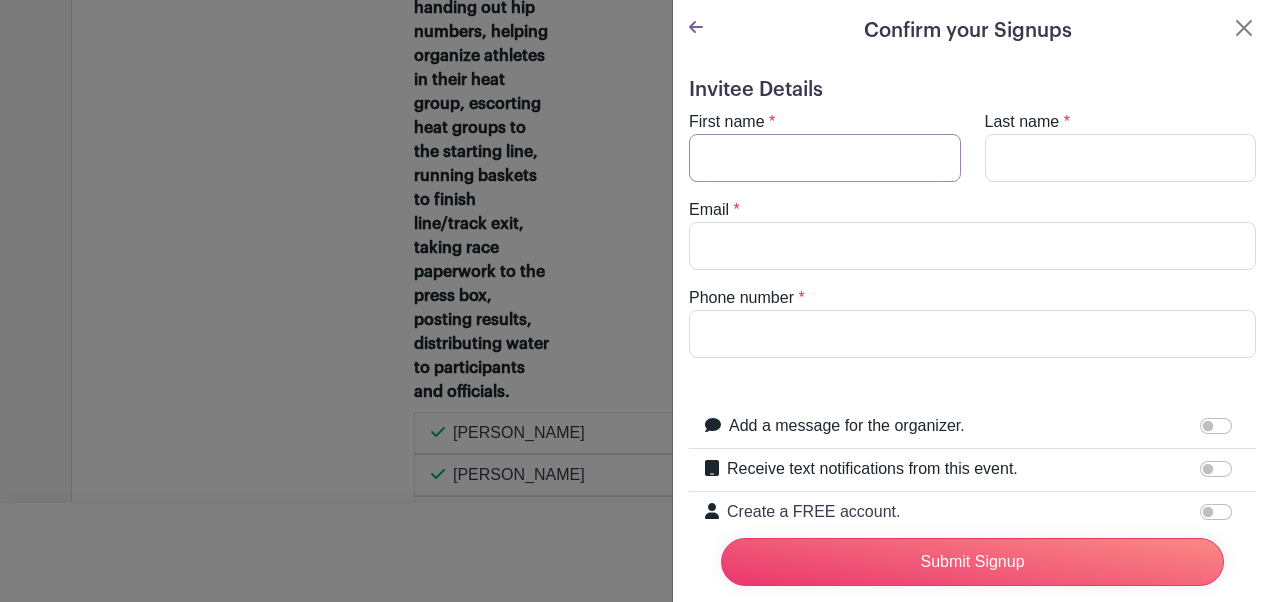 type on "[PERSON_NAME]" 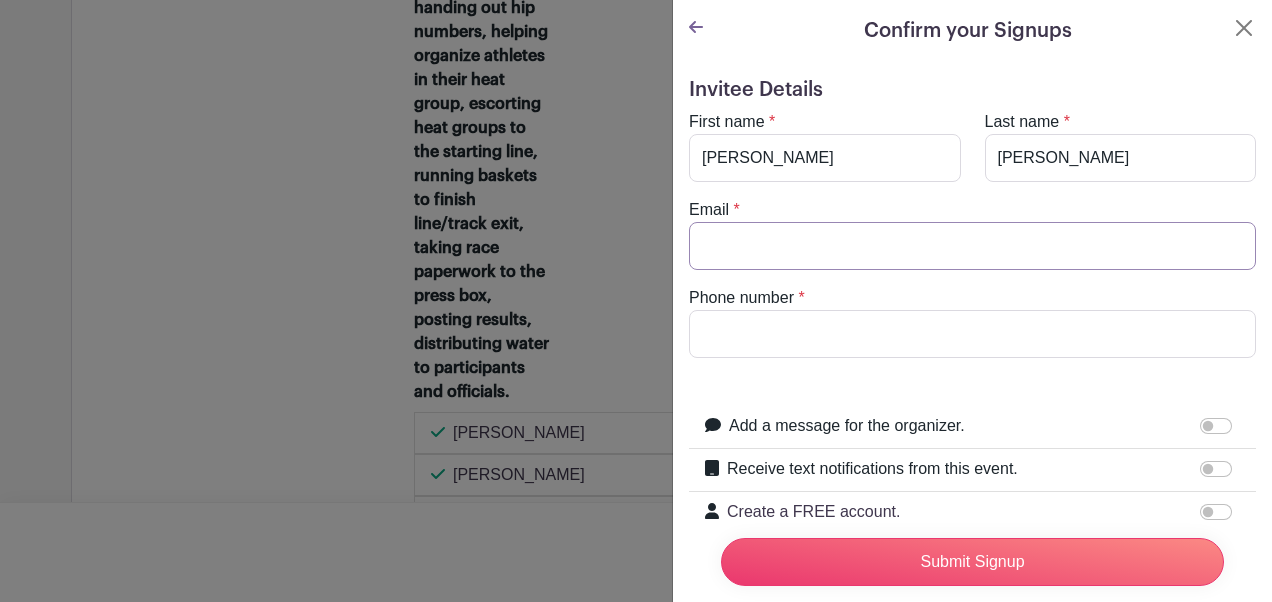 type on "[EMAIL_ADDRESS][DOMAIN_NAME]" 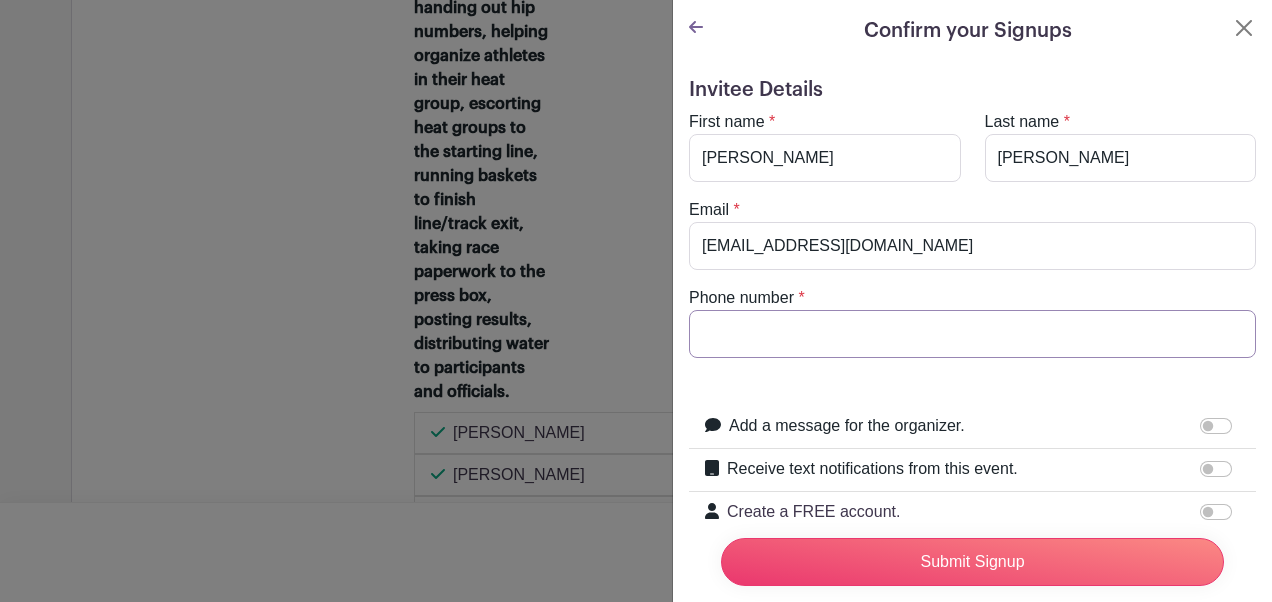 click on "Phone number" at bounding box center [972, 334] 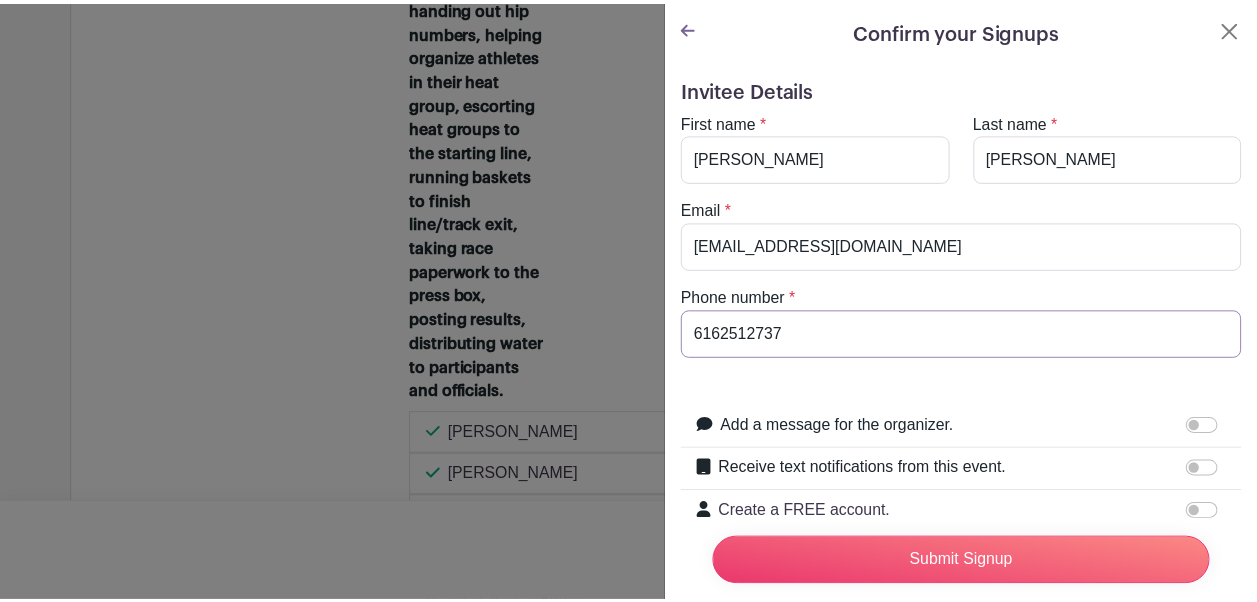 scroll, scrollTop: 158, scrollLeft: 0, axis: vertical 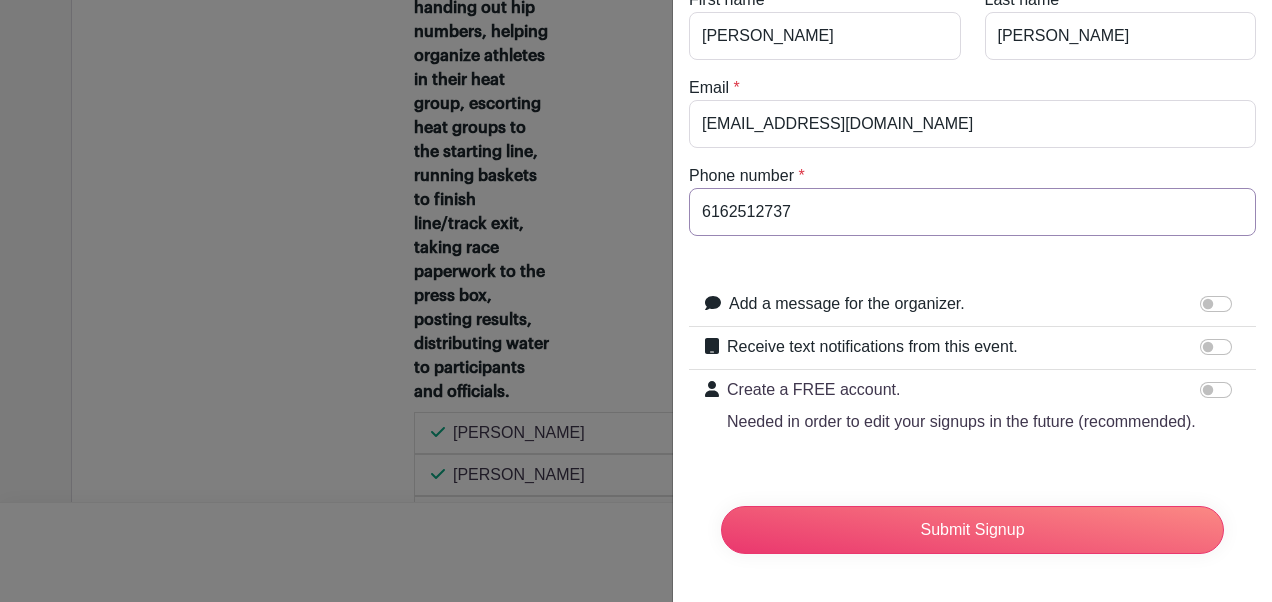 type on "6162512737" 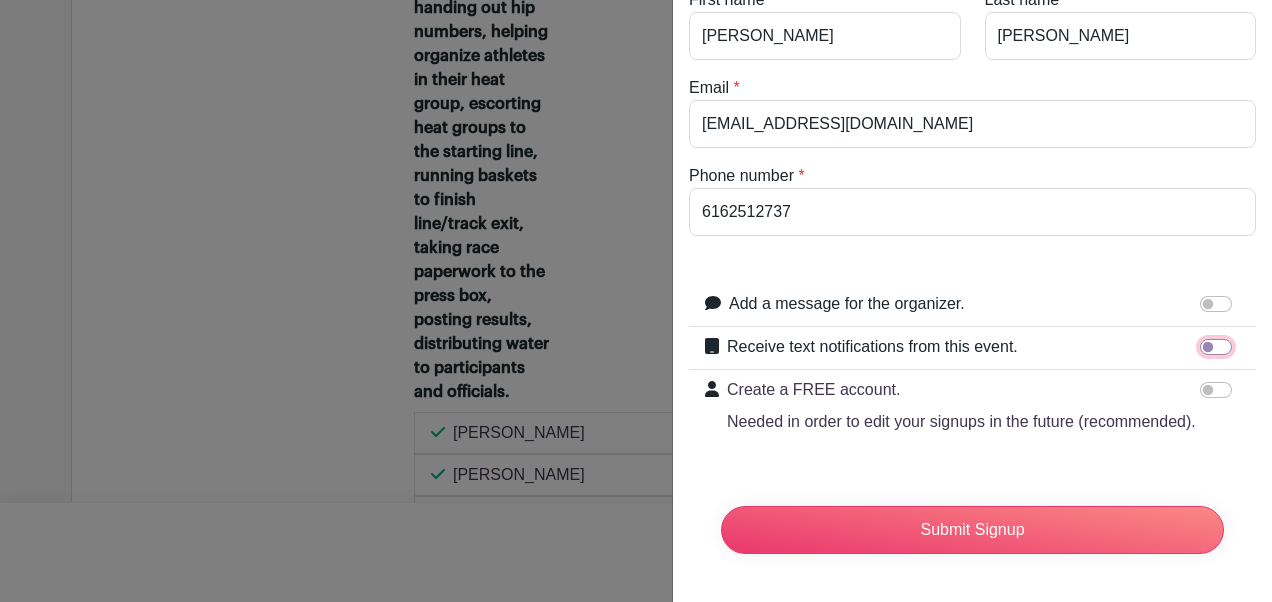 click on "Receive text notifications from this event." at bounding box center [1216, 347] 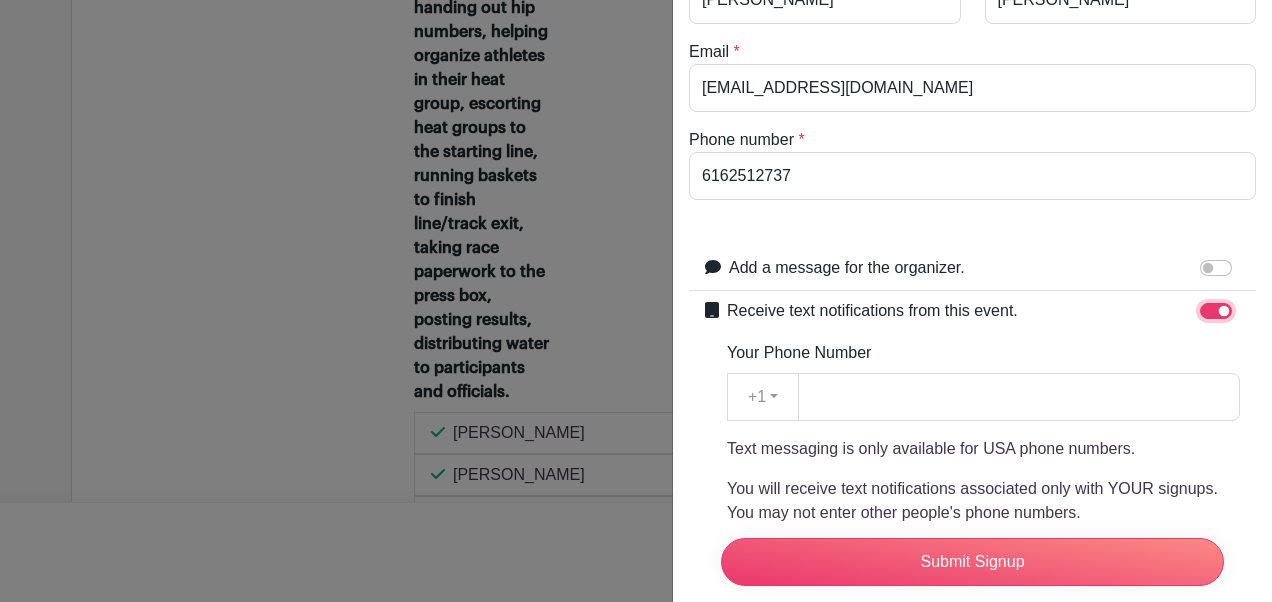 click on "Receive text notifications from this event." at bounding box center (1216, 311) 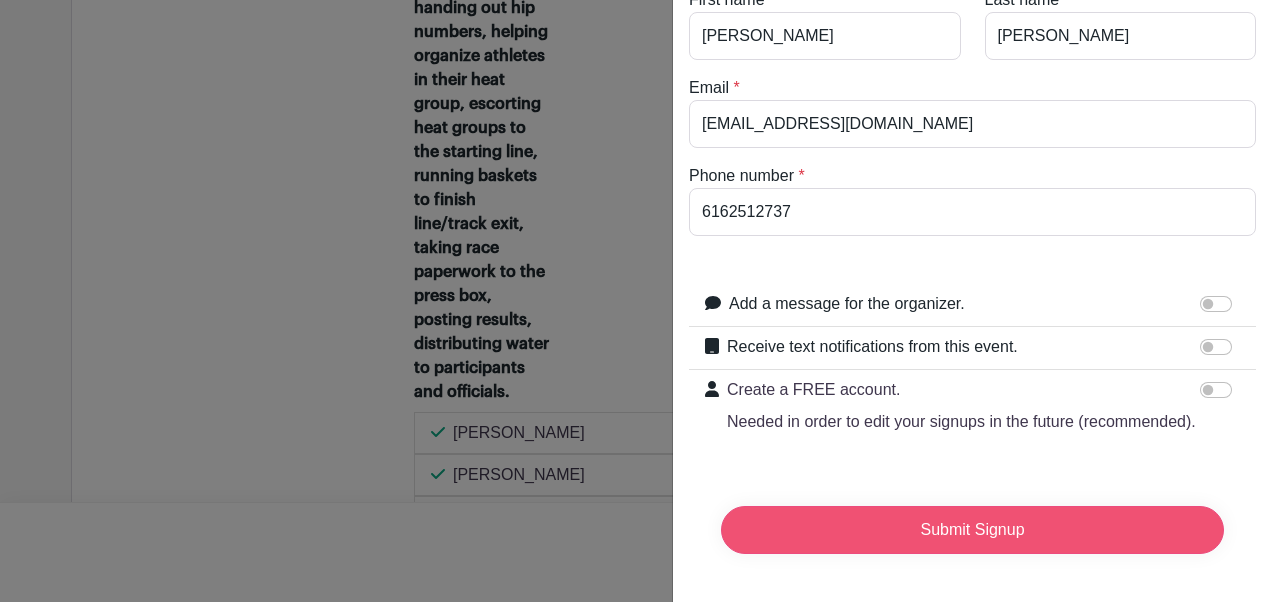 click on "Submit Signup" at bounding box center (972, 530) 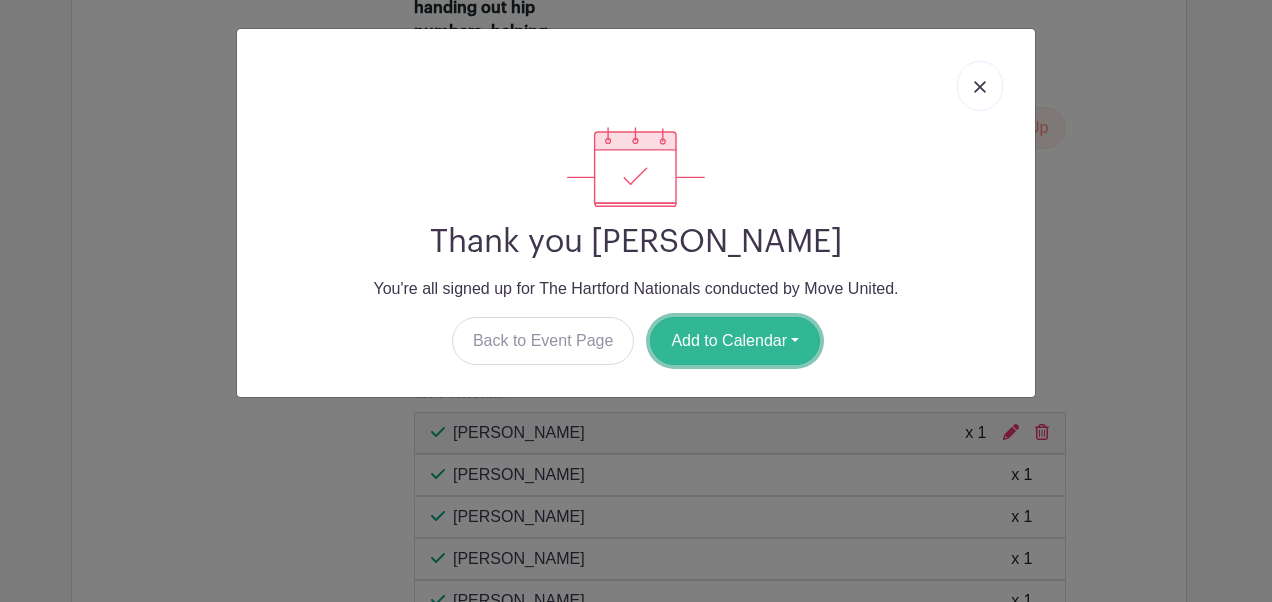 click on "Add to Calendar" at bounding box center (735, 341) 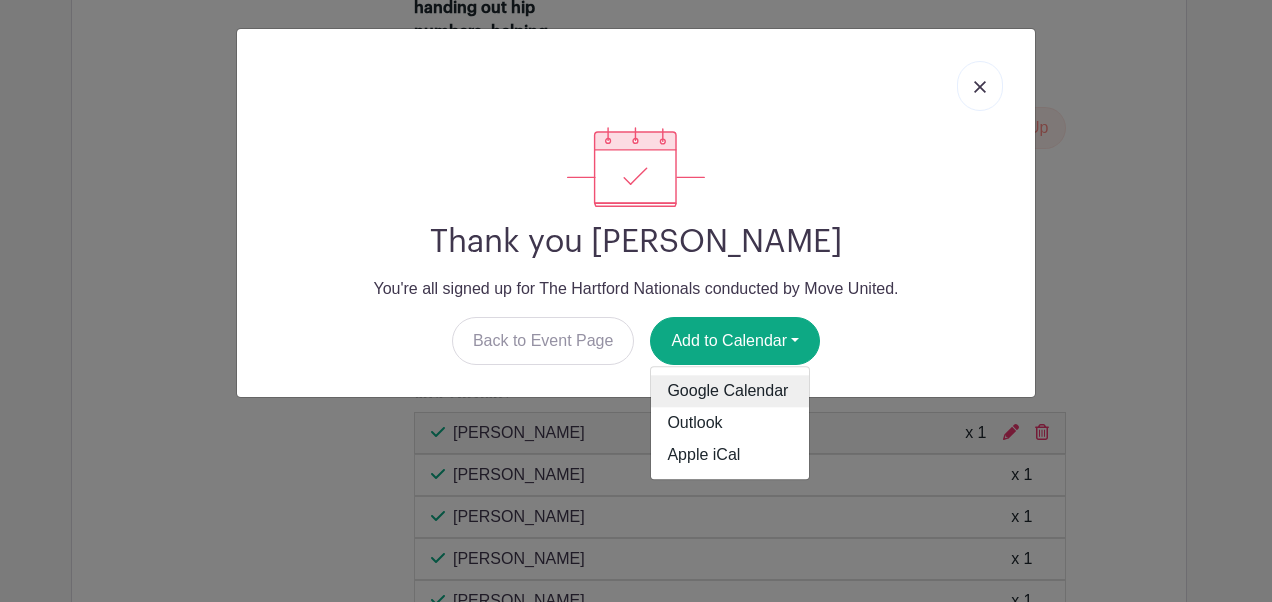 click on "Google Calendar" at bounding box center (730, 392) 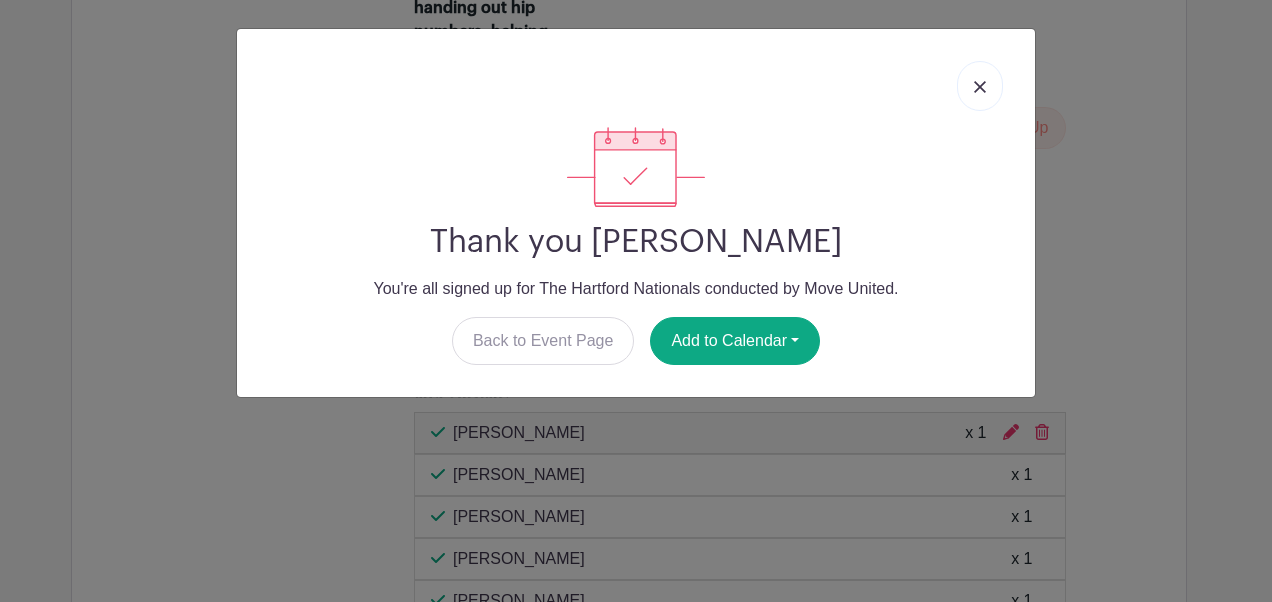 click at bounding box center (980, 86) 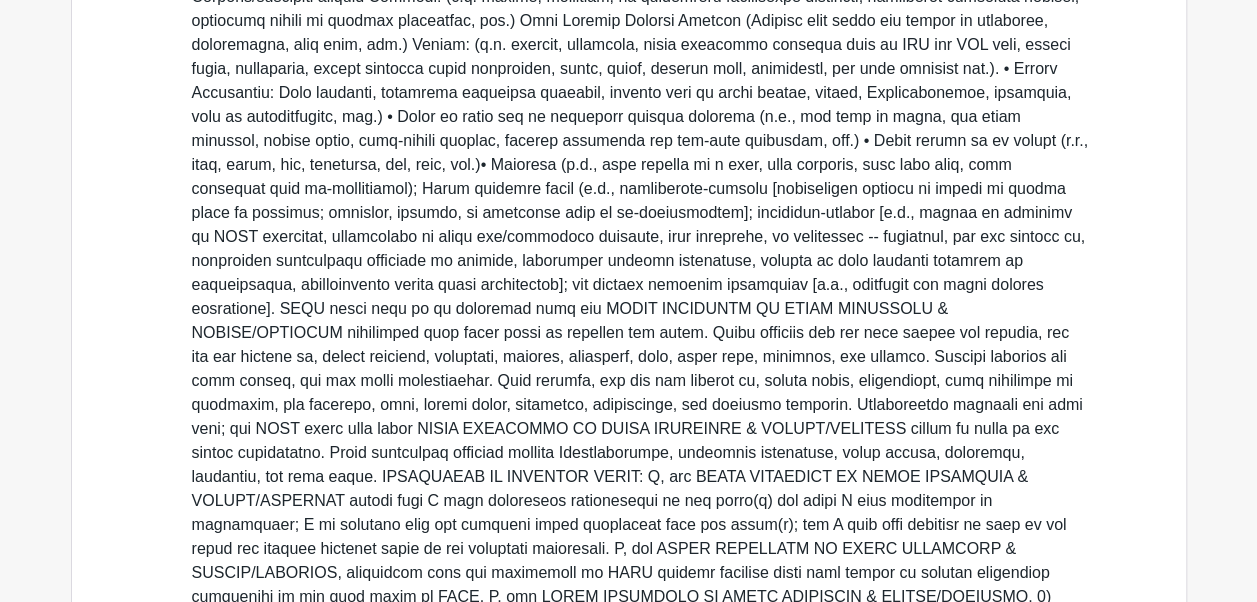 scroll, scrollTop: 11696, scrollLeft: 0, axis: vertical 